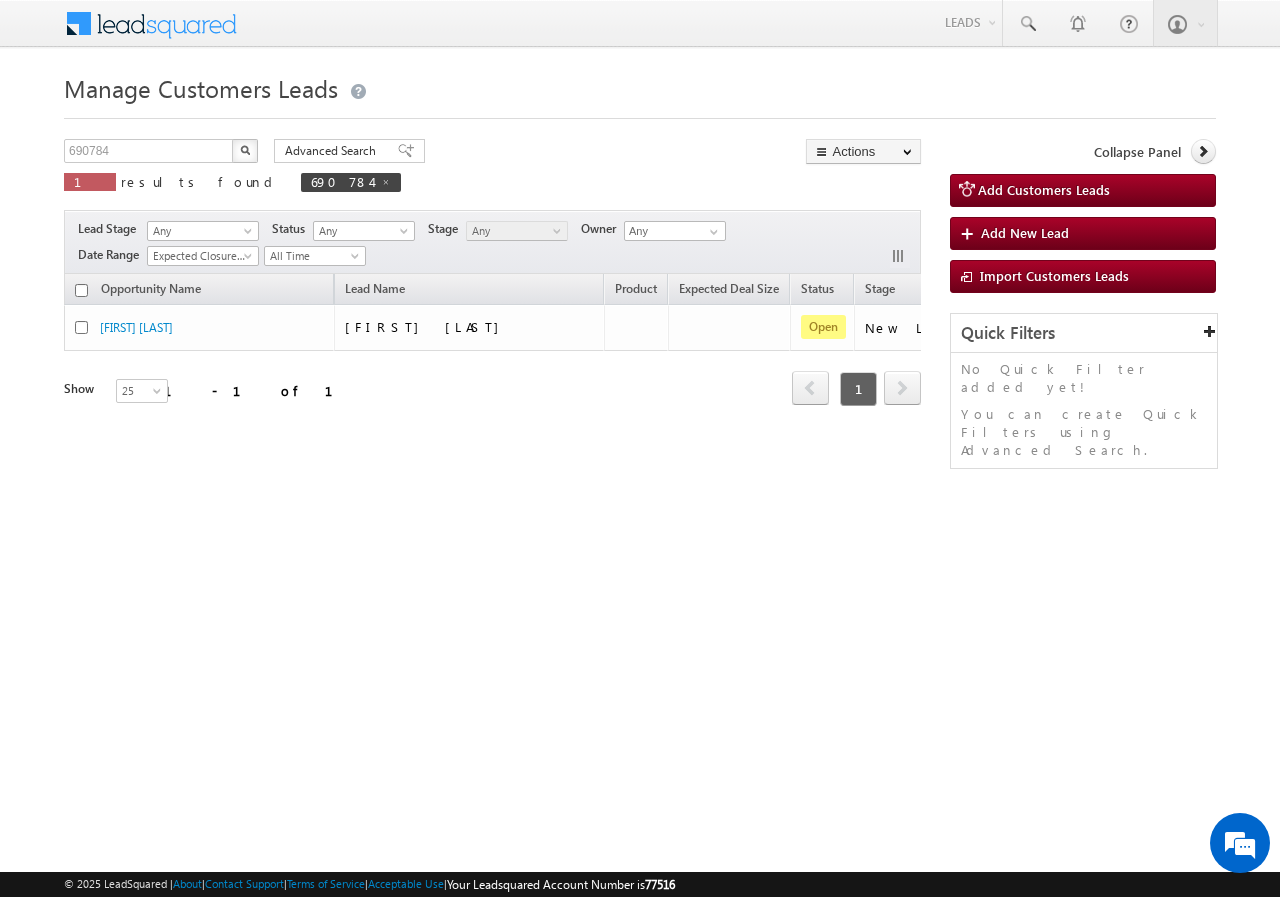 scroll, scrollTop: 0, scrollLeft: 0, axis: both 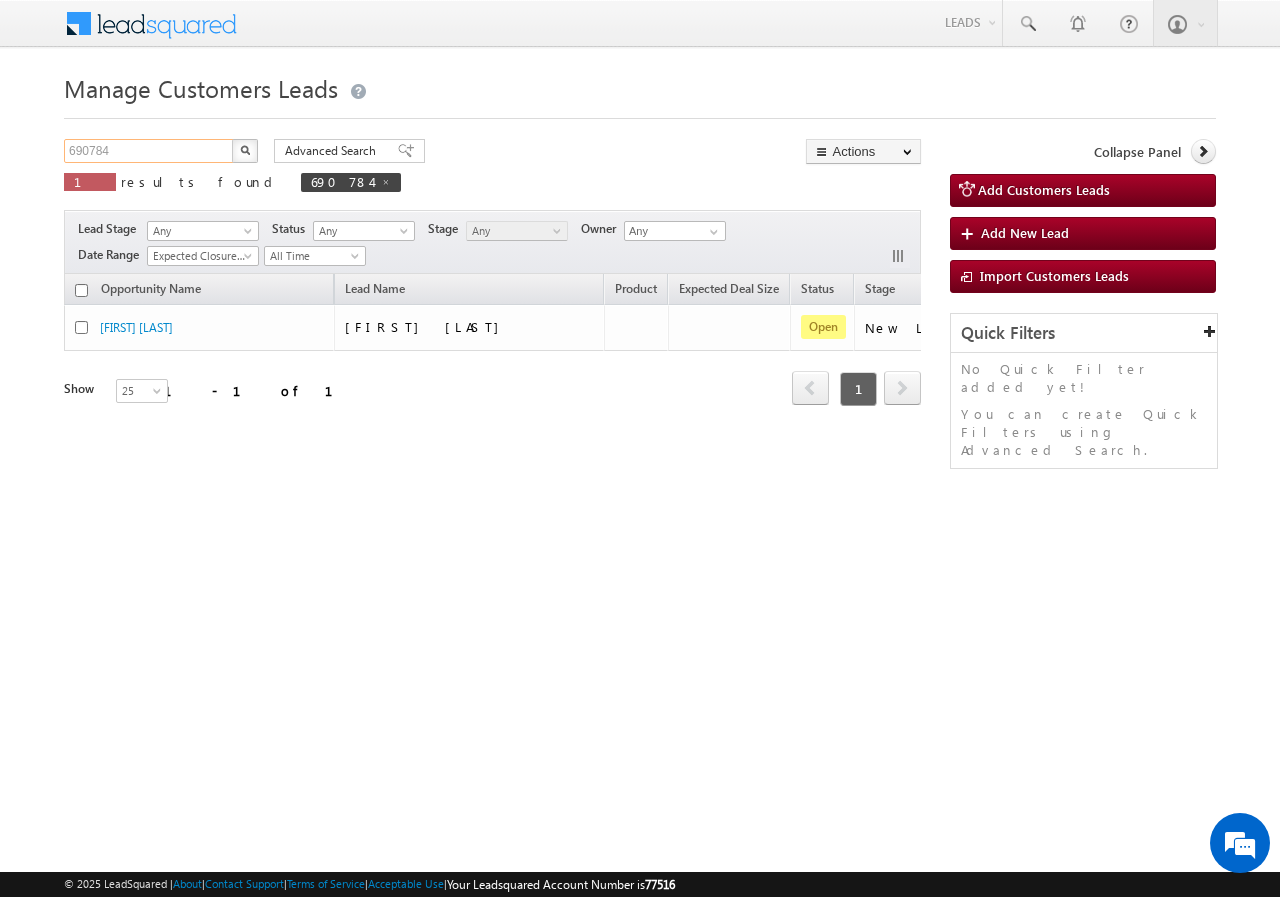 click on "690784" at bounding box center [149, 151] 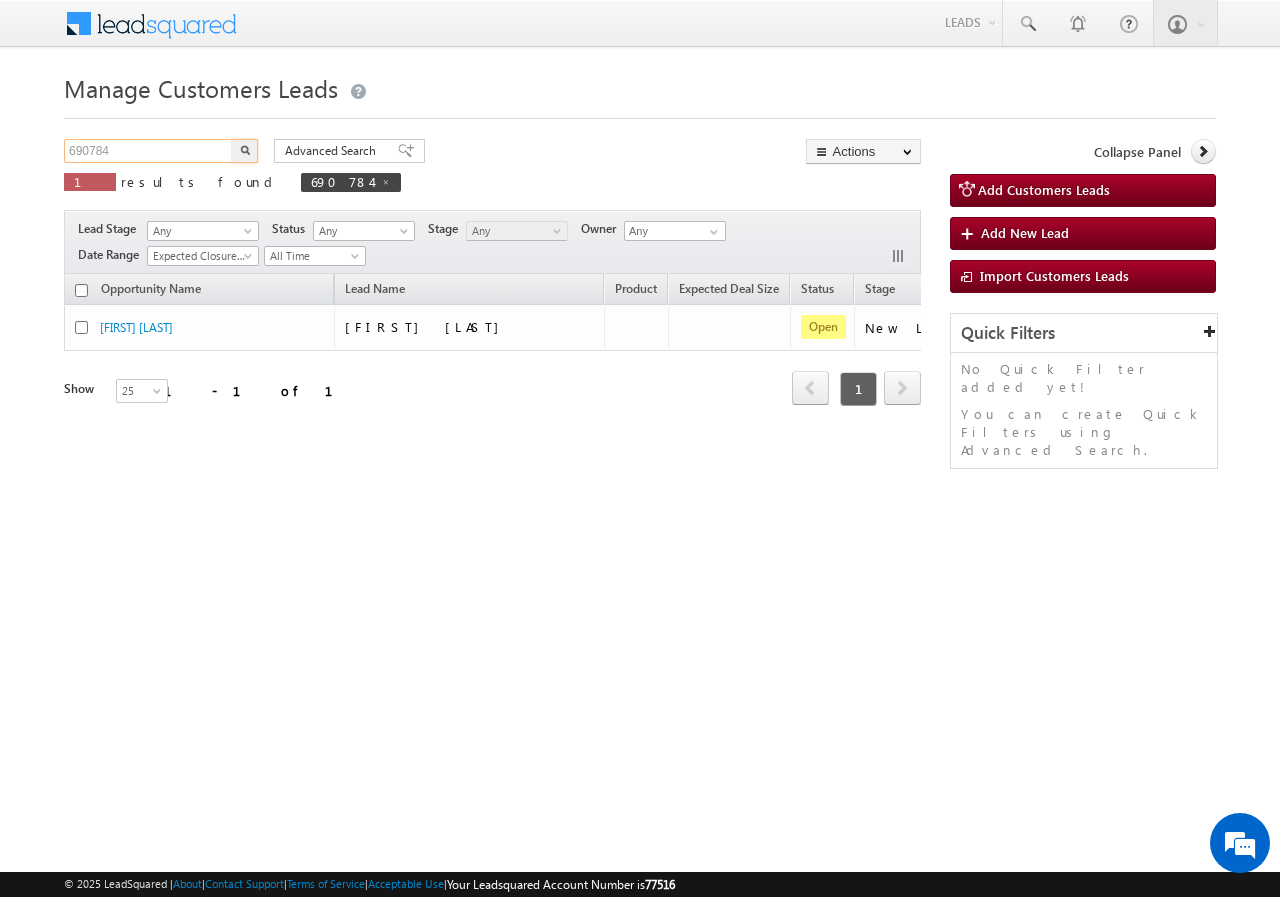 click on "690784" at bounding box center [149, 151] 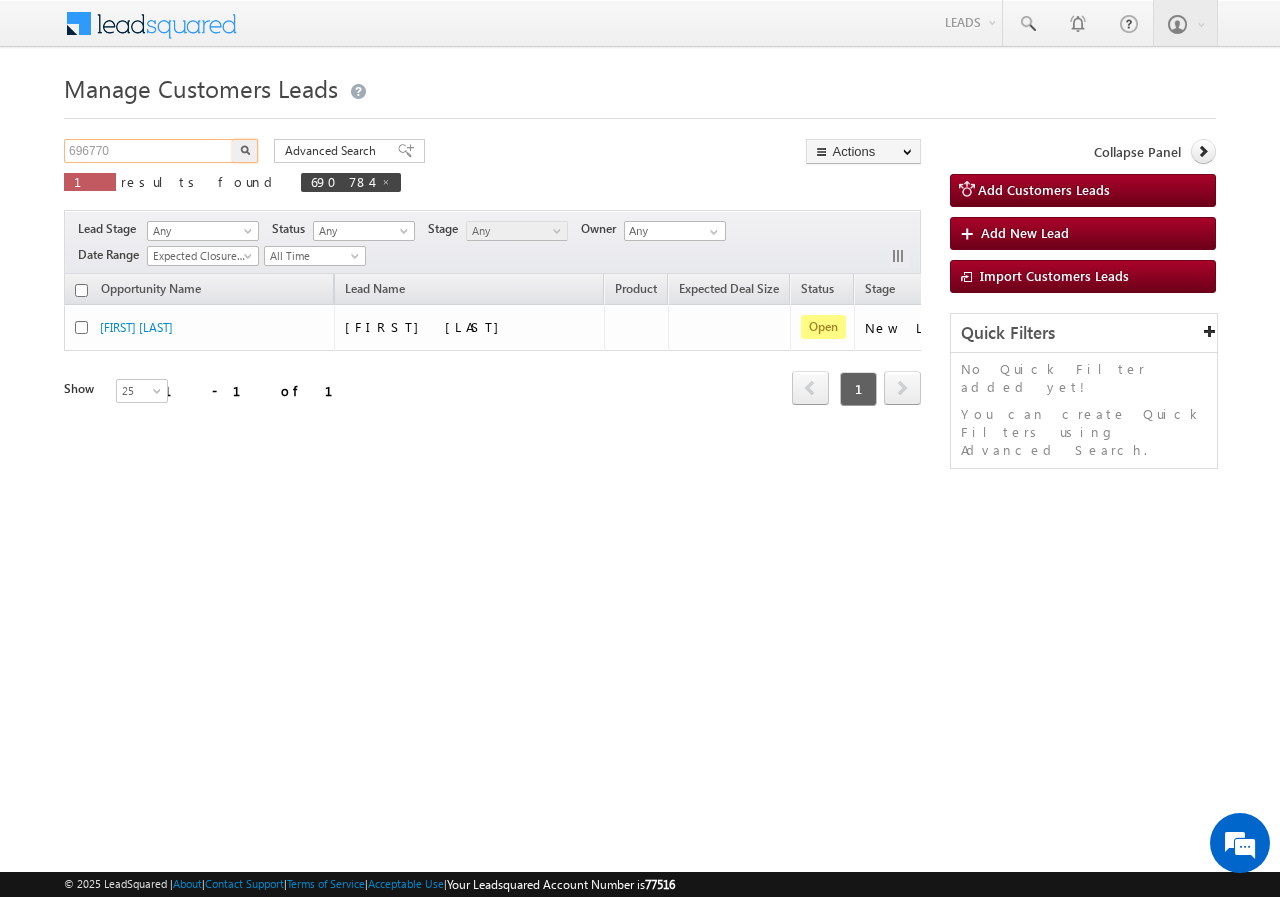 type on "696770" 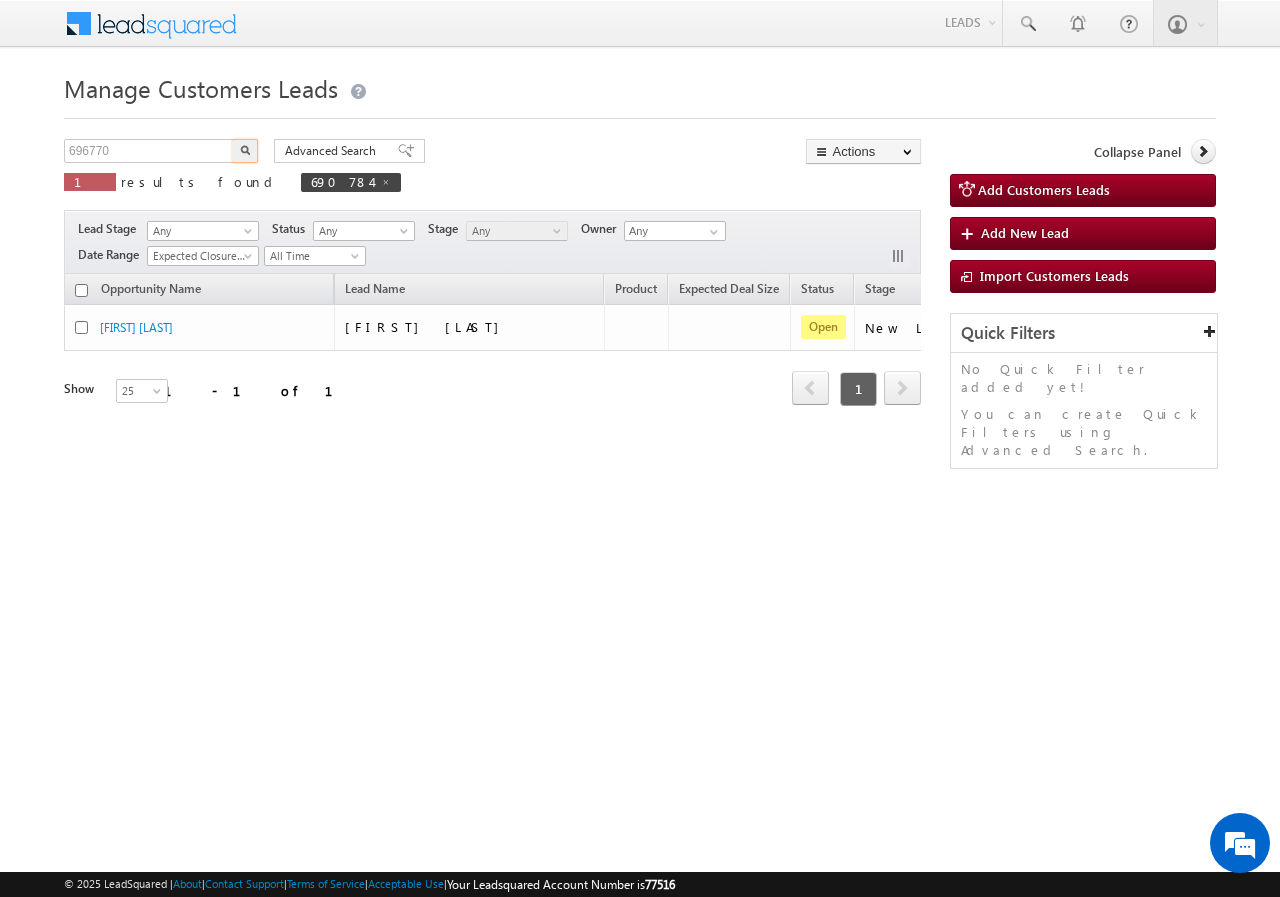 click at bounding box center (245, 151) 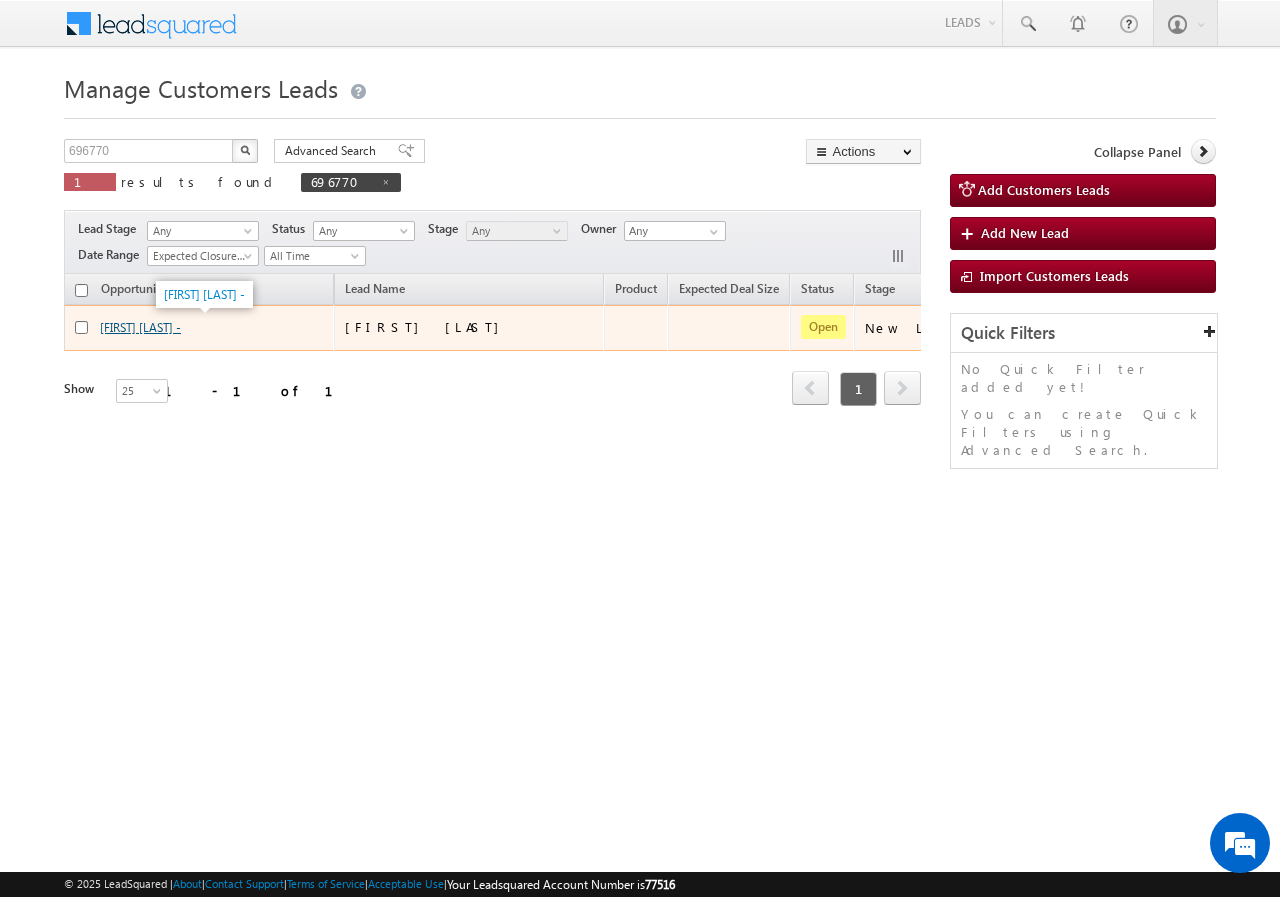 click on "[NAME]  -" at bounding box center [140, 327] 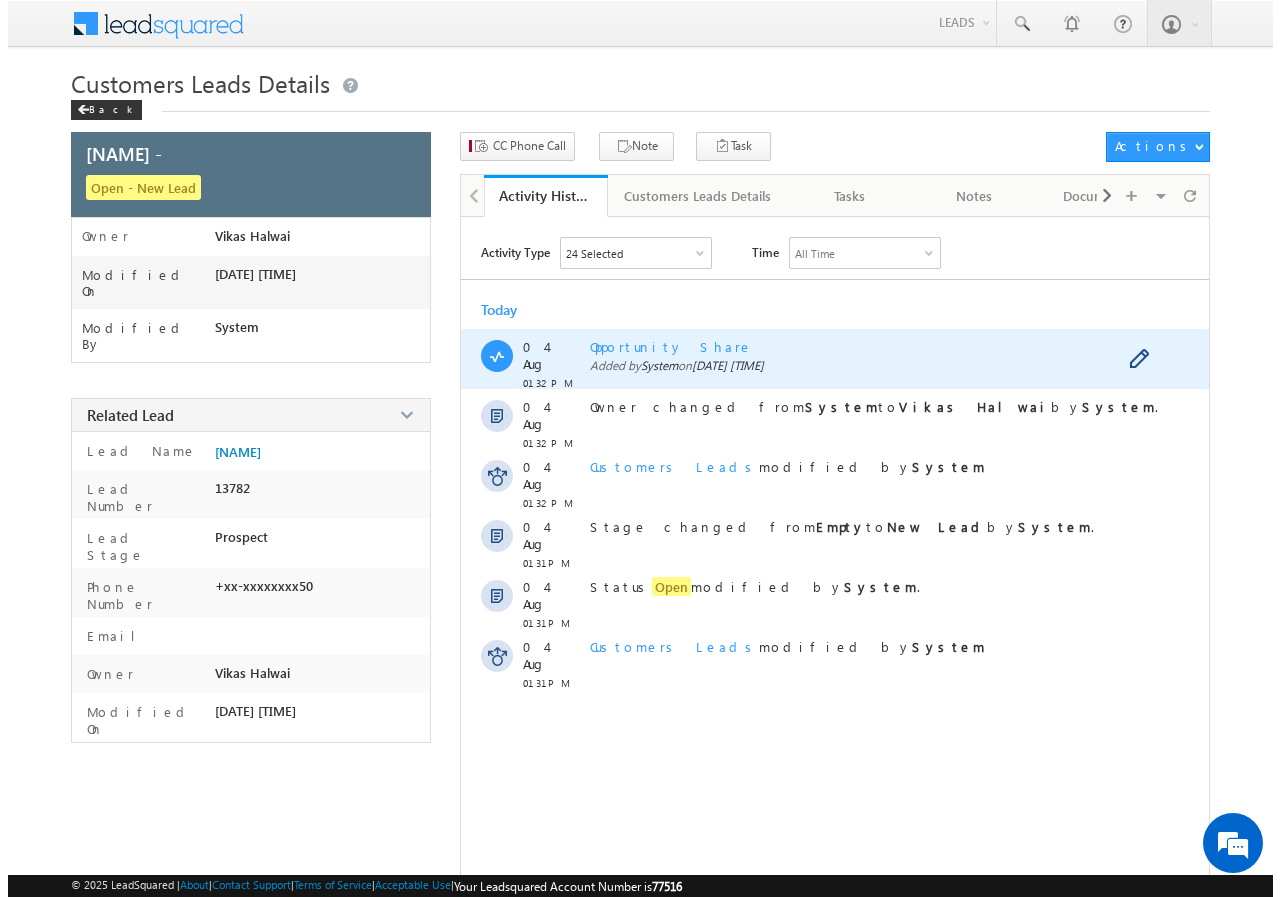 scroll, scrollTop: 0, scrollLeft: 0, axis: both 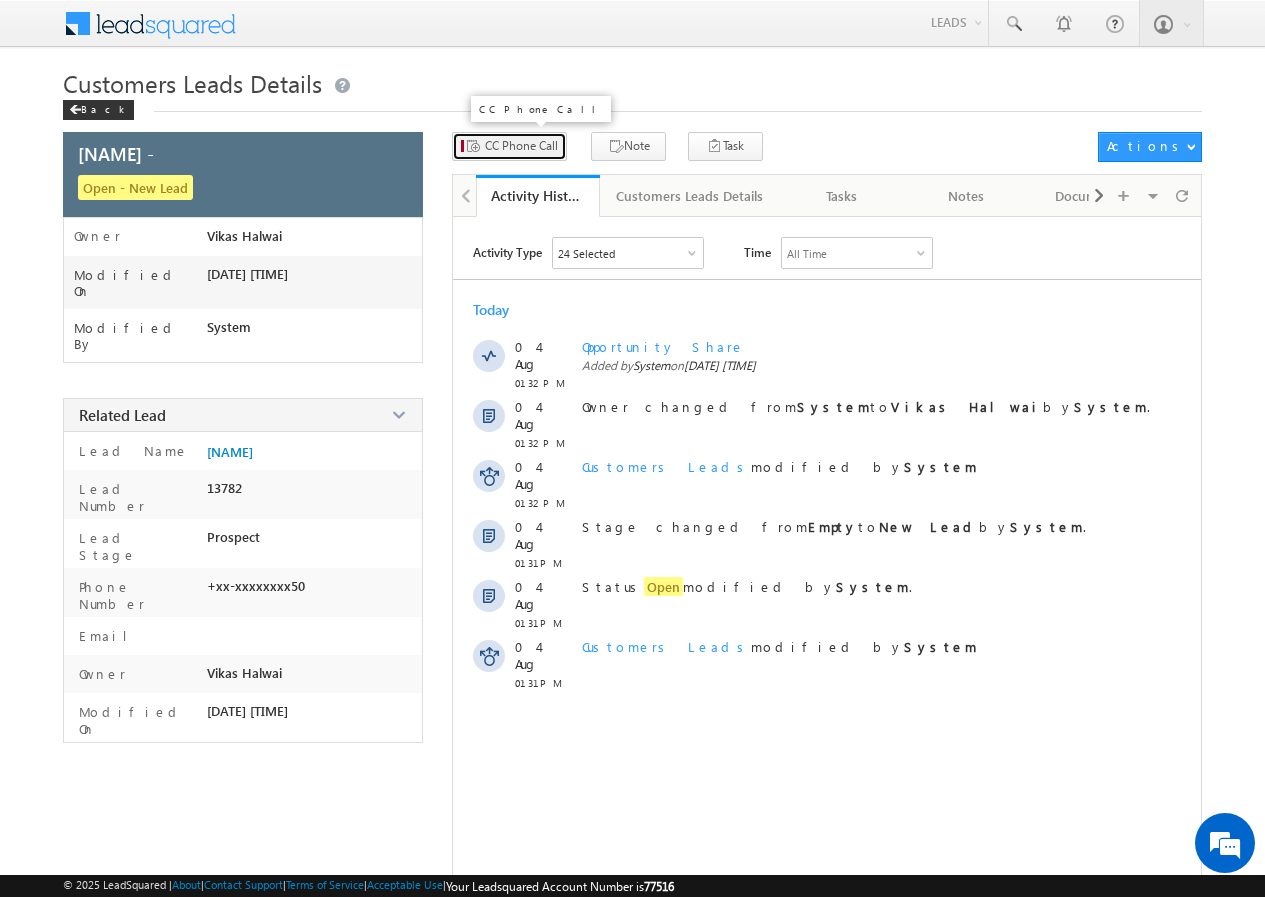 click on "CC Phone Call" at bounding box center [521, 146] 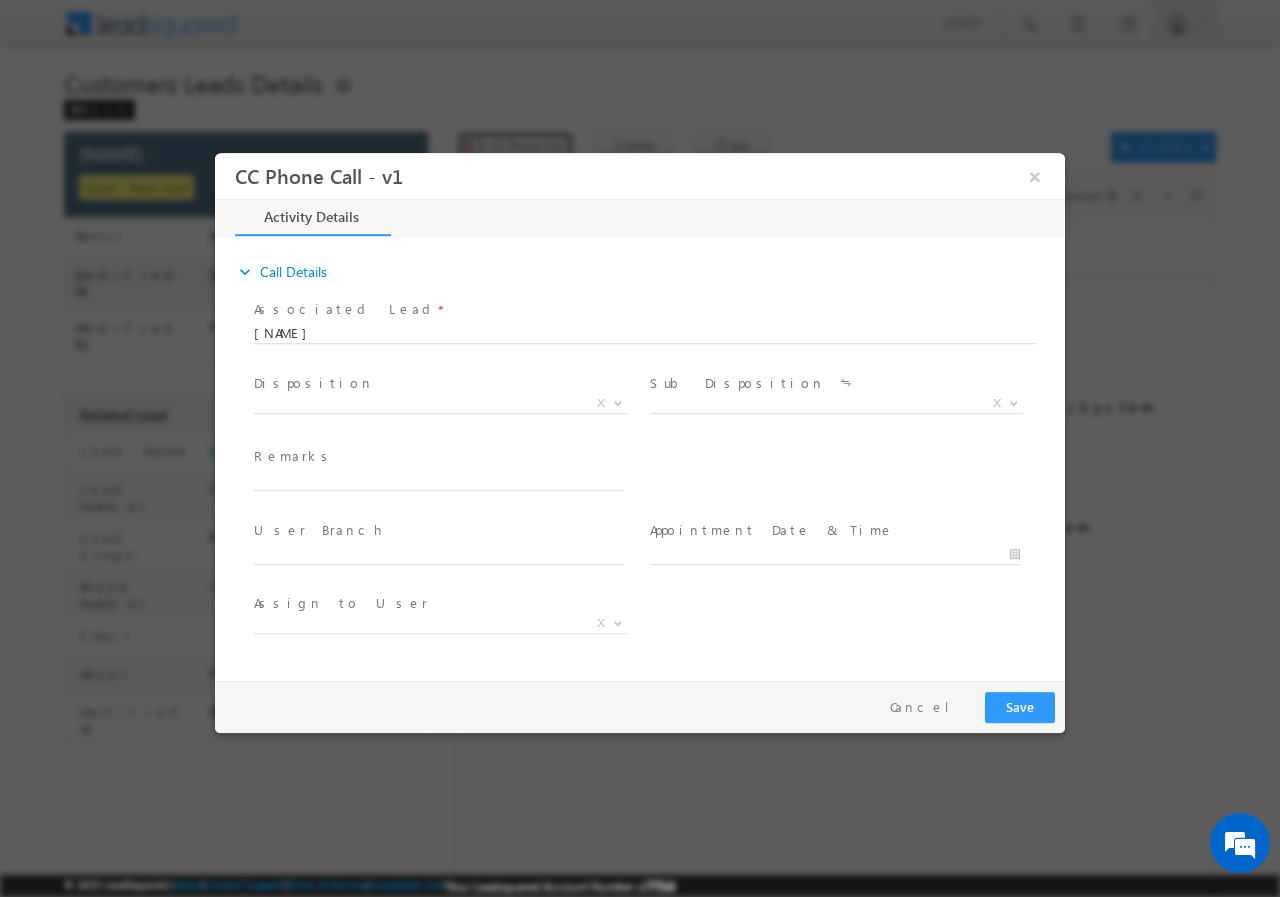 scroll, scrollTop: 0, scrollLeft: 0, axis: both 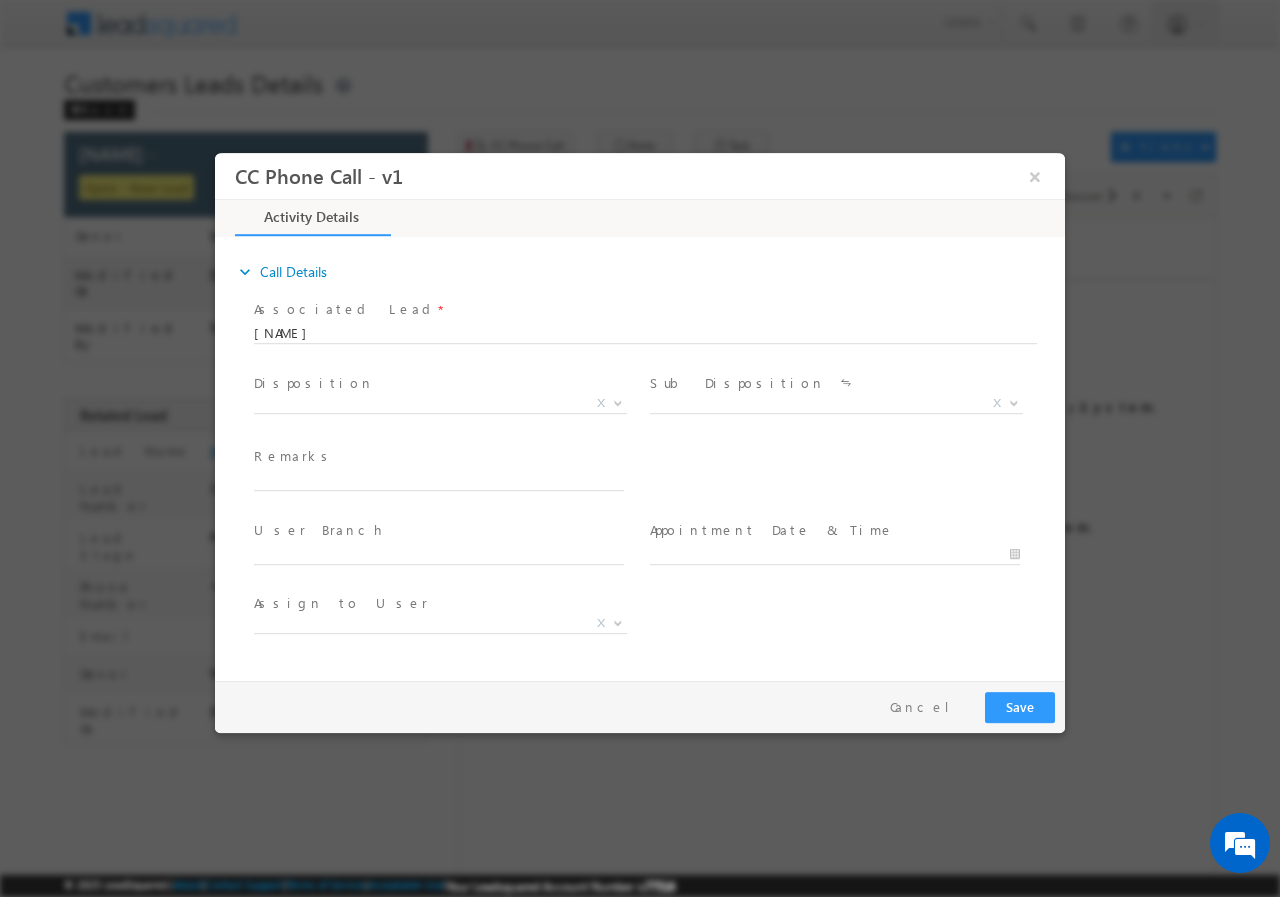 click on "Disposition
*" at bounding box center (438, 383) 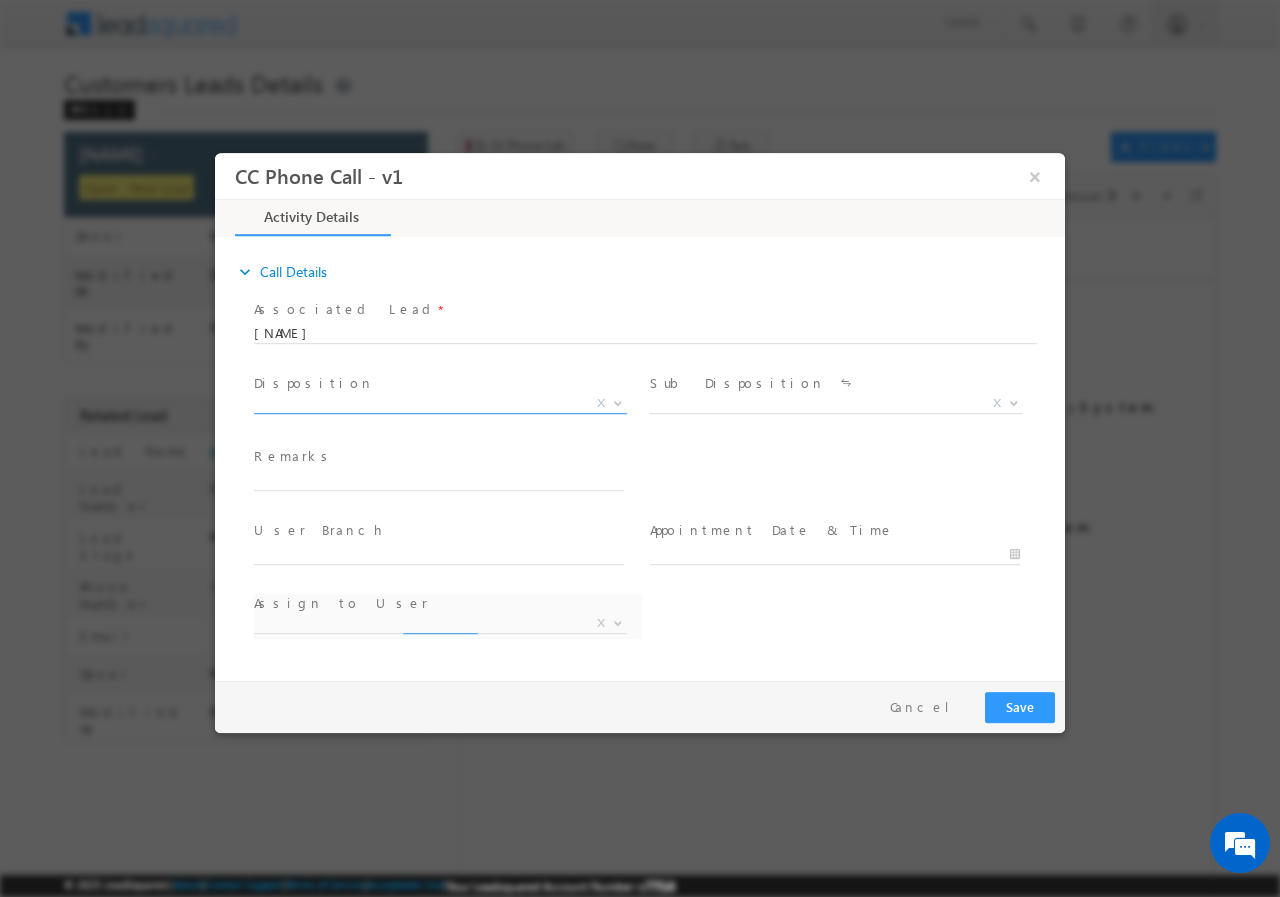 click on "X" at bounding box center (440, 403) 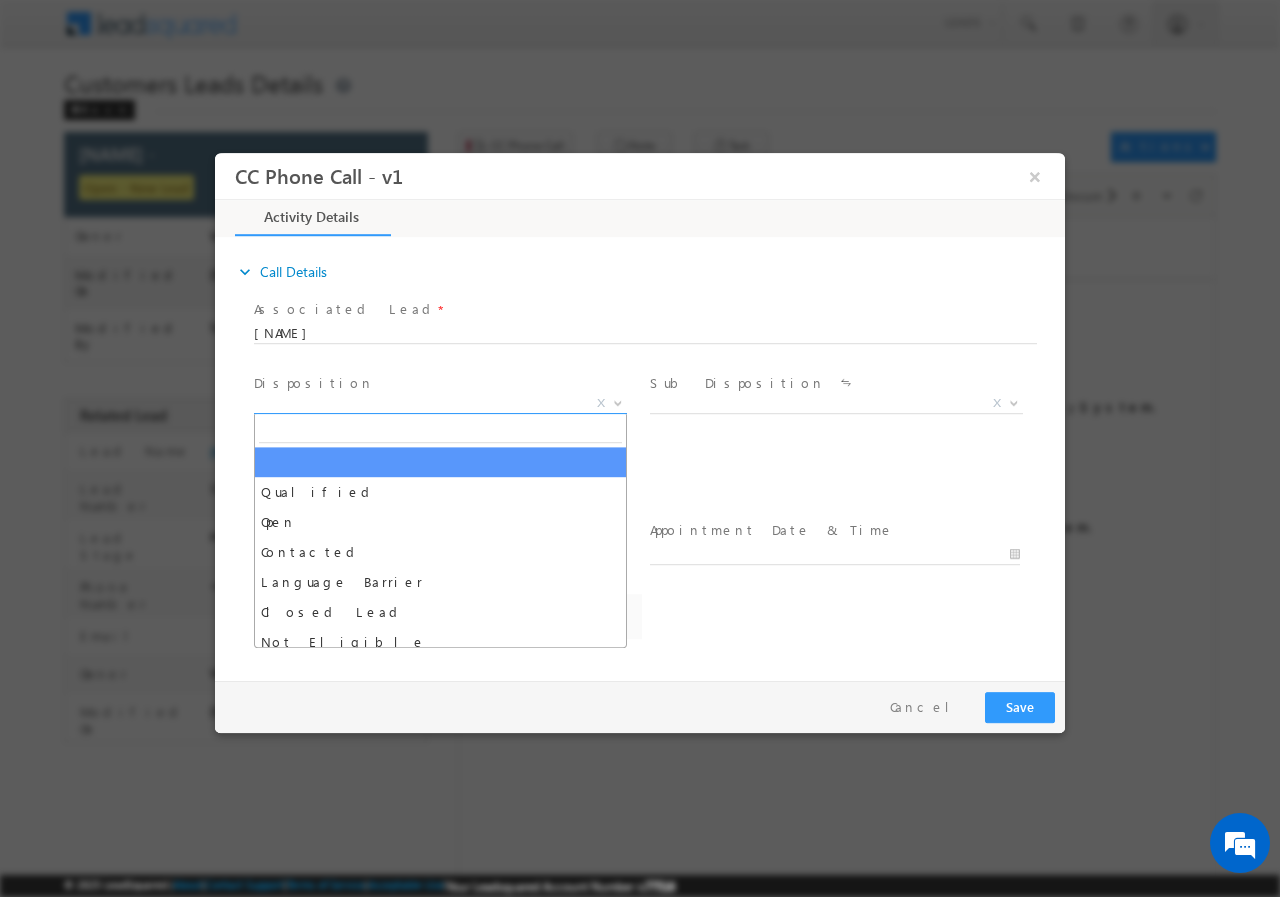 type on "[NUMBER]//[BRAND]//[NAME]//[PHONE]//[CATEGORY]//[LOAN_DETAIL]//[LOAN_DETAIL]//[FINANCIAL_DETAIL]//[AGE]//  [POSTAL_CODE]- [CITY]// Cx is ready to meet RM tomorrow 12 pm" 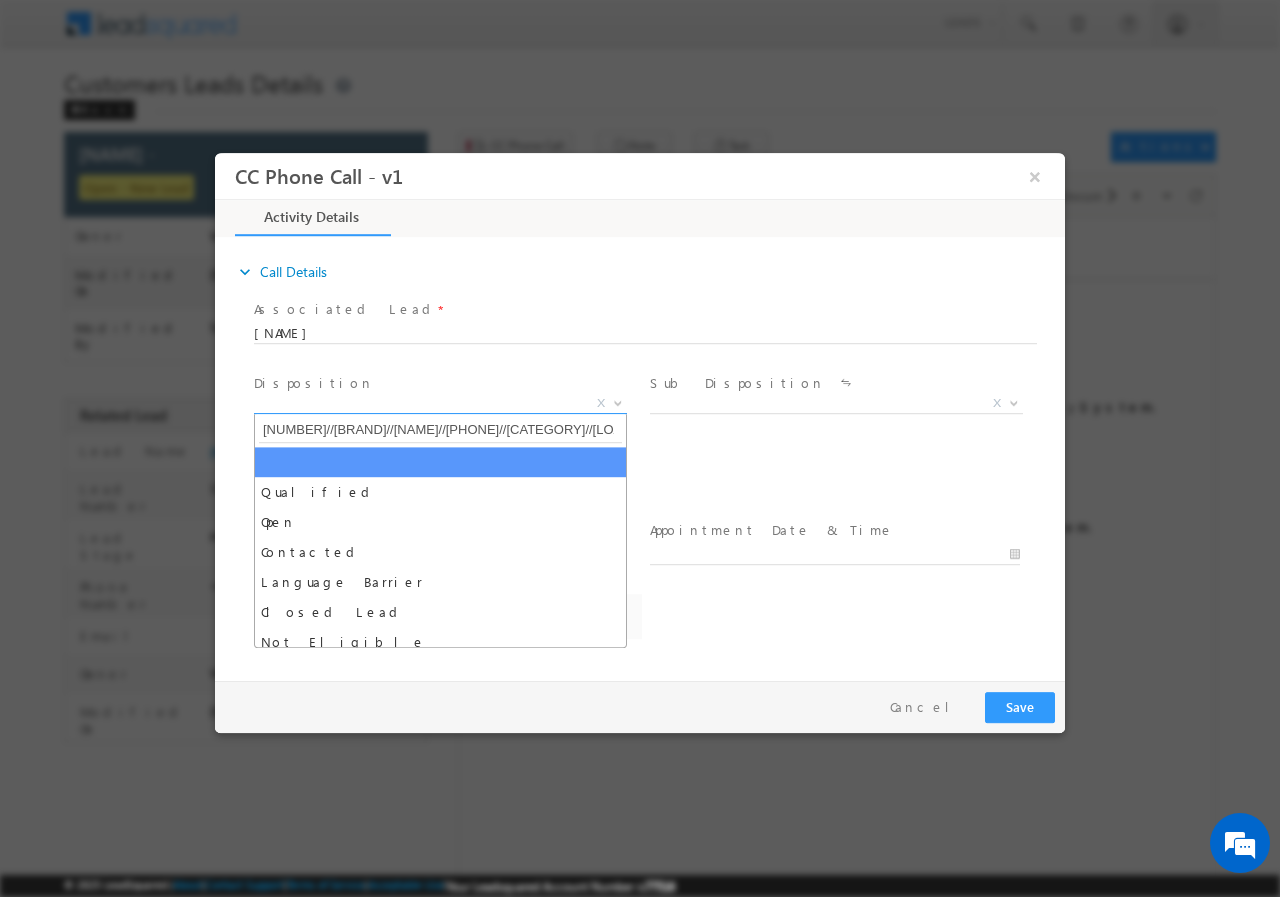 select on "[EMAIL]" 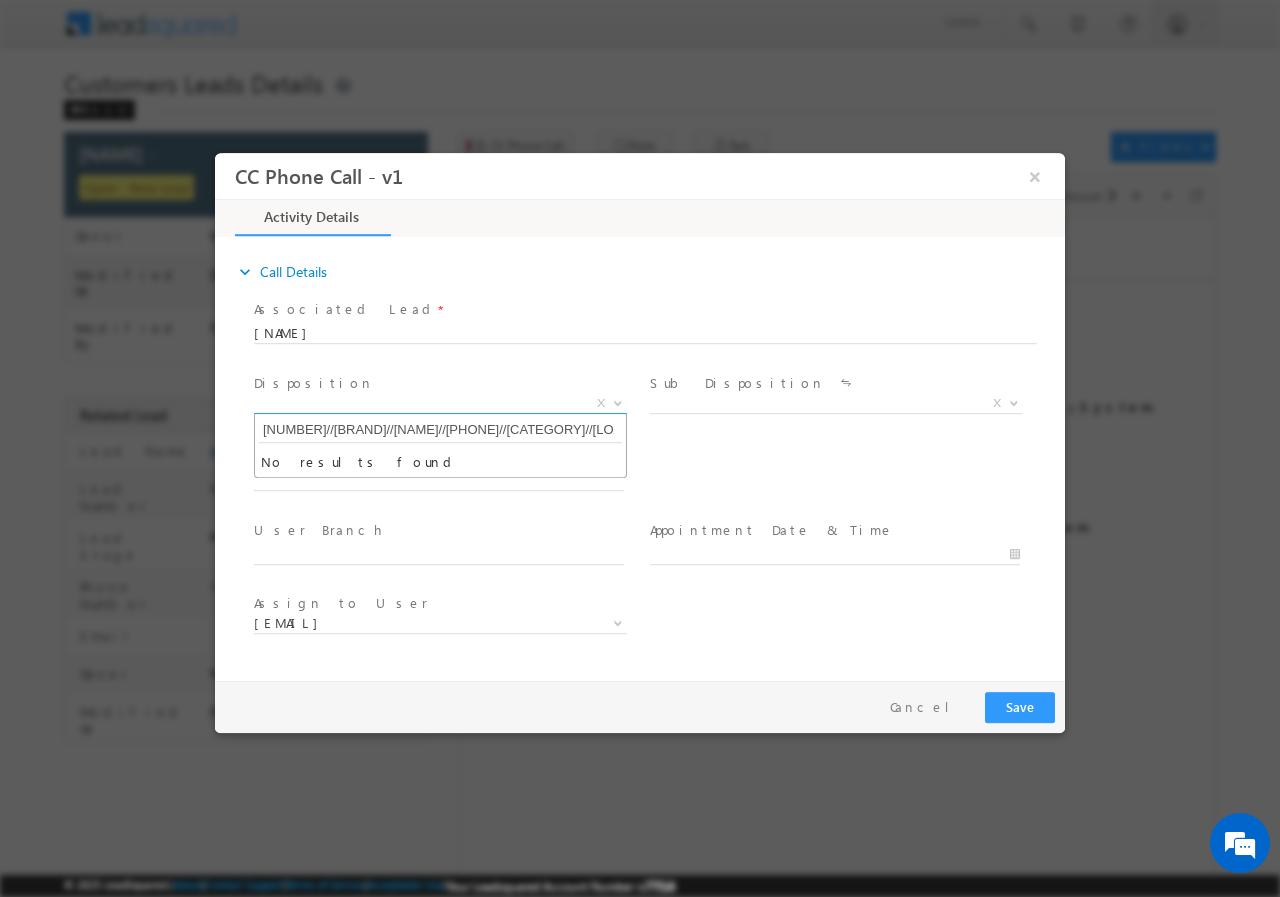 scroll, scrollTop: 0, scrollLeft: 764, axis: horizontal 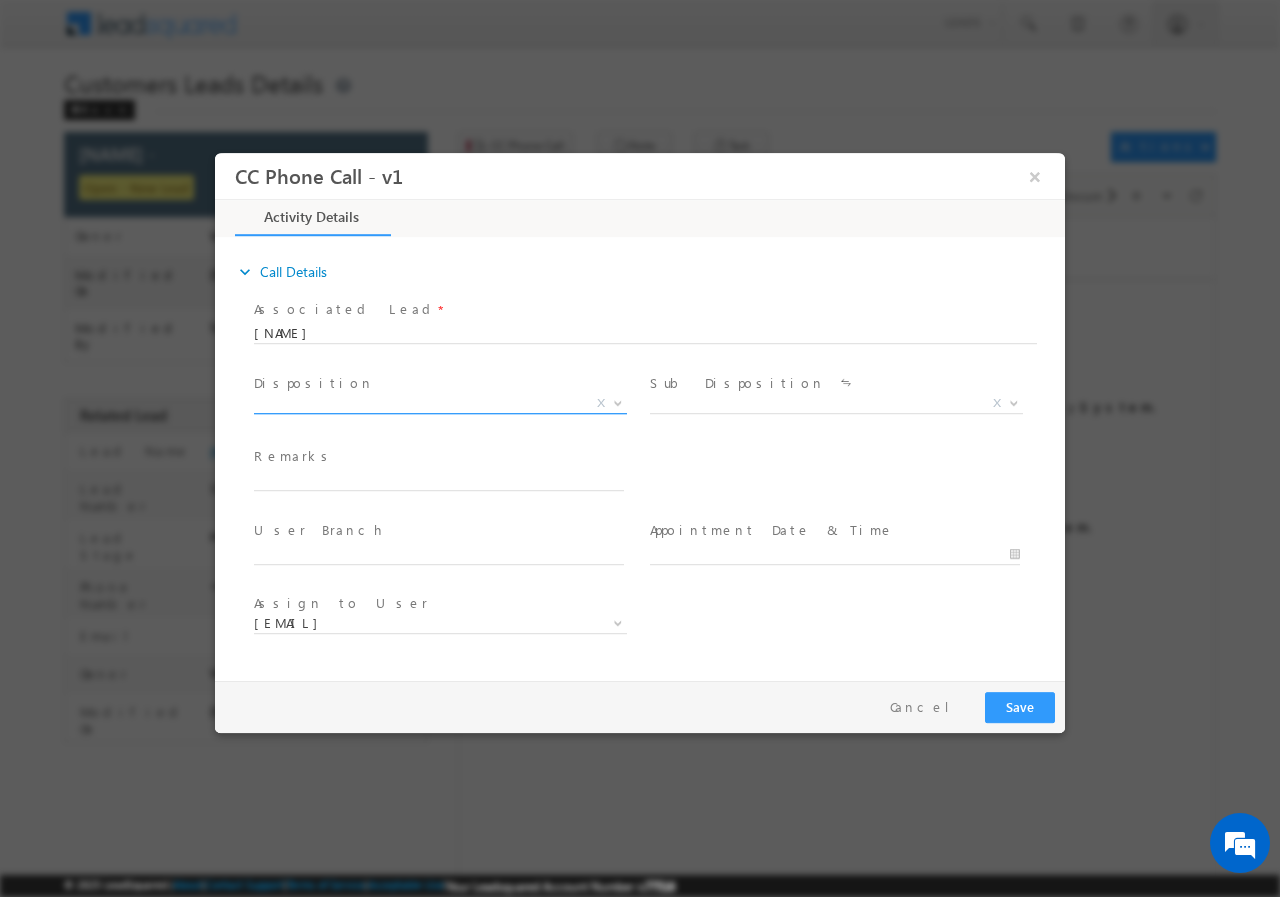 click on "X" at bounding box center [601, 402] 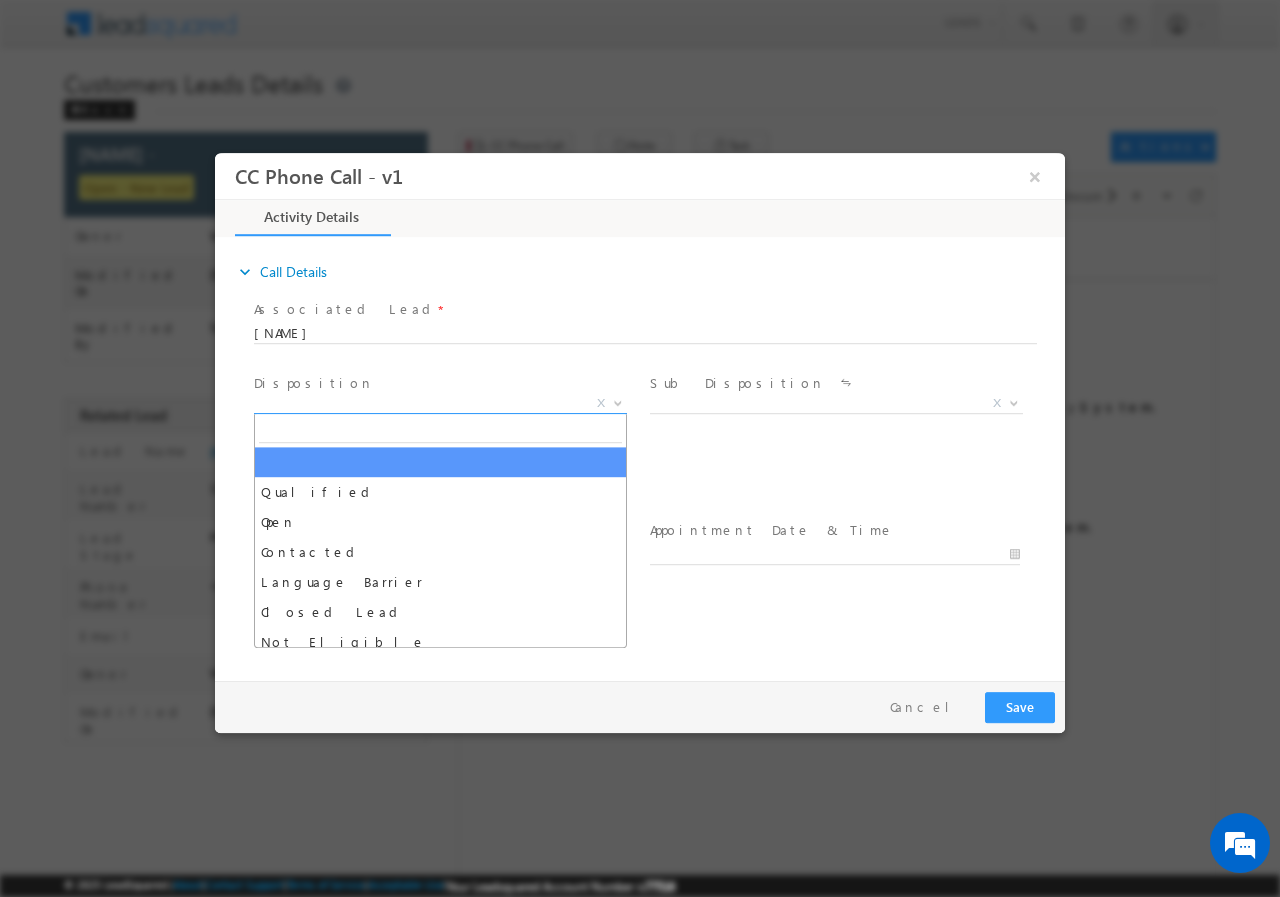 click on "X" at bounding box center [440, 403] 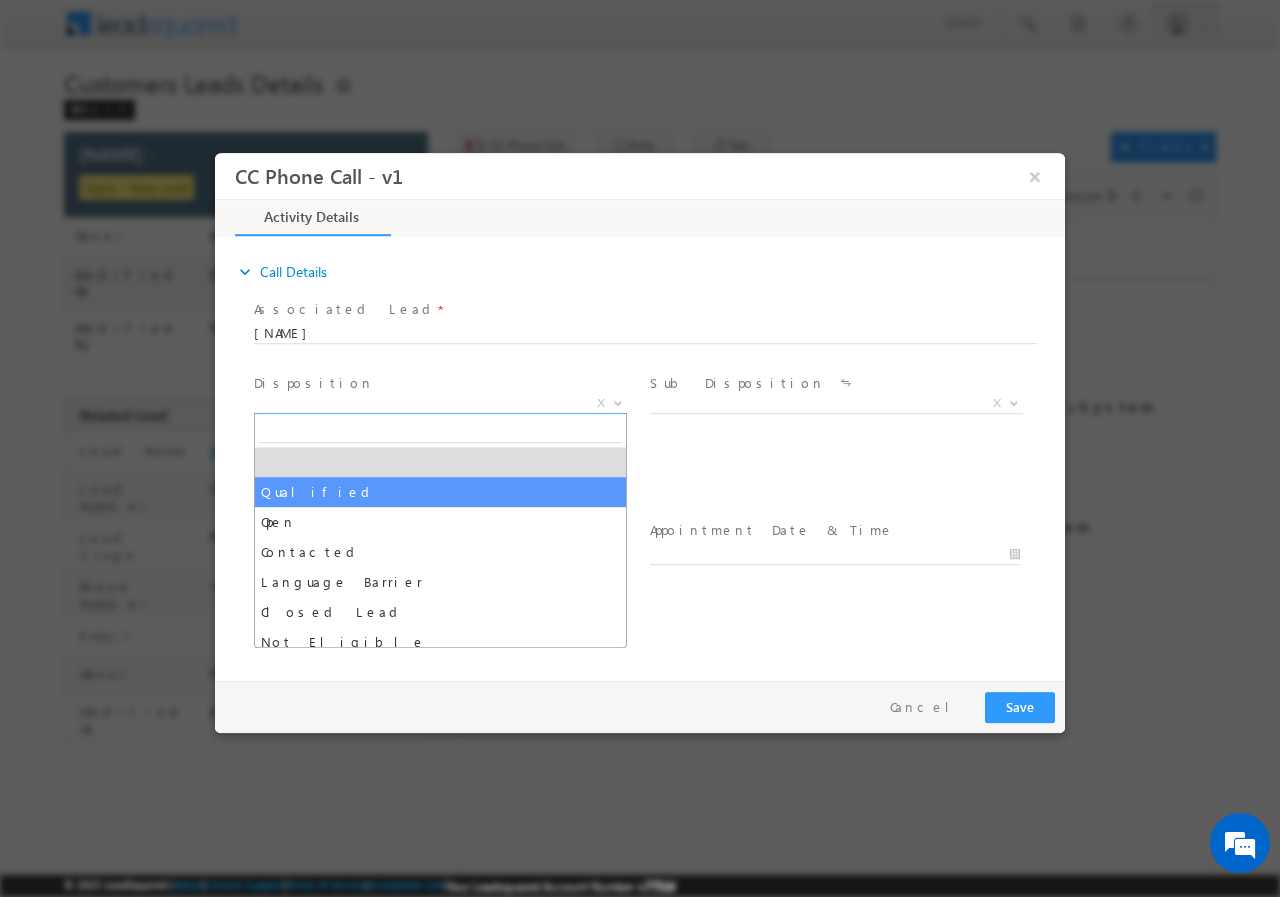 select on "Qualified" 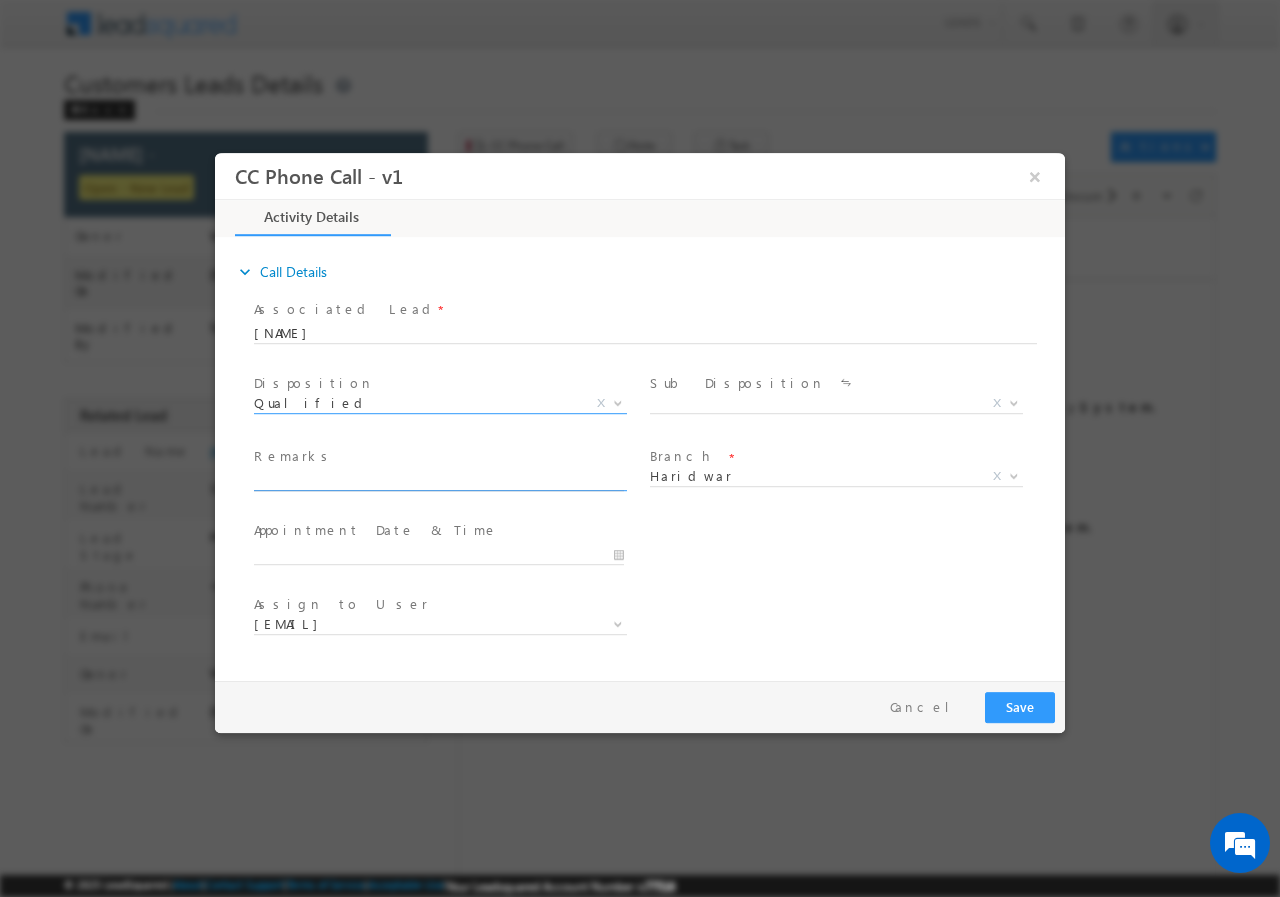 click at bounding box center [439, 480] 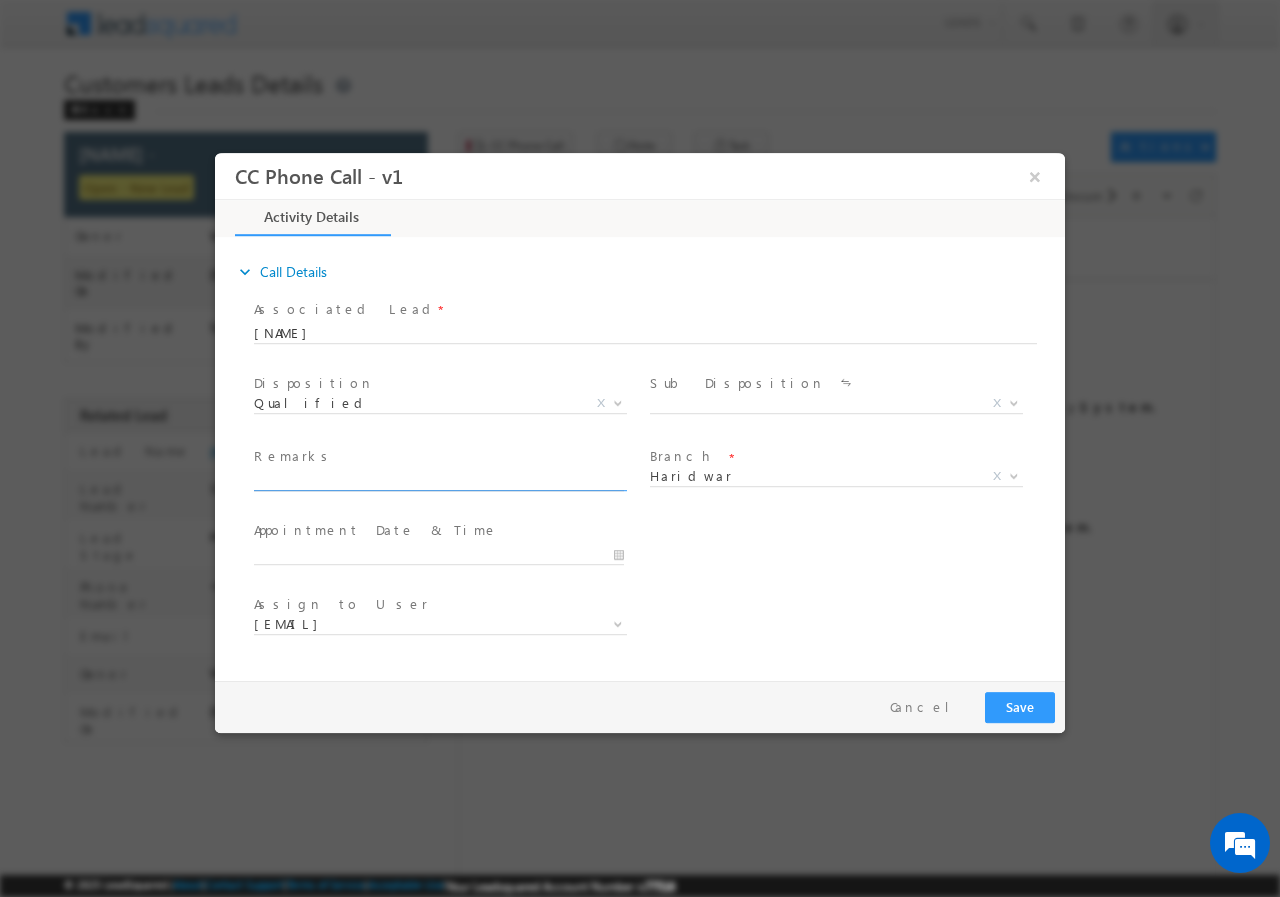 scroll, scrollTop: 0, scrollLeft: 0, axis: both 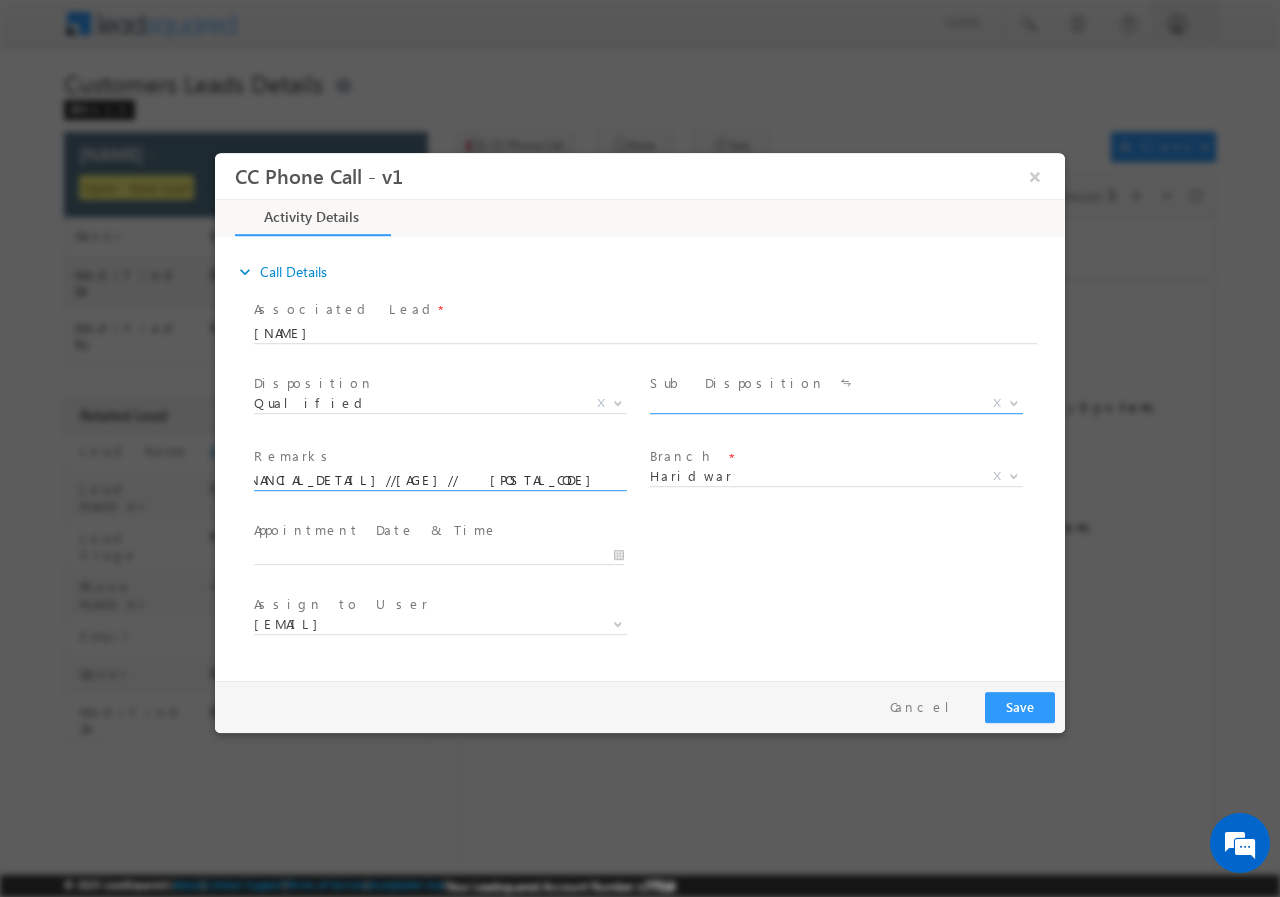 type on "[NUMBER]//[BRAND]//[NAME]//[PHONE]//[CATEGORY]//[LOAN_DETAIL]//[LOAN_DETAIL]//[FINANCIAL_DETAIL]//[AGE]//  [POSTAL_CODE]- [CITY]// Cx is ready to meet RM tomorrow 12 pm" 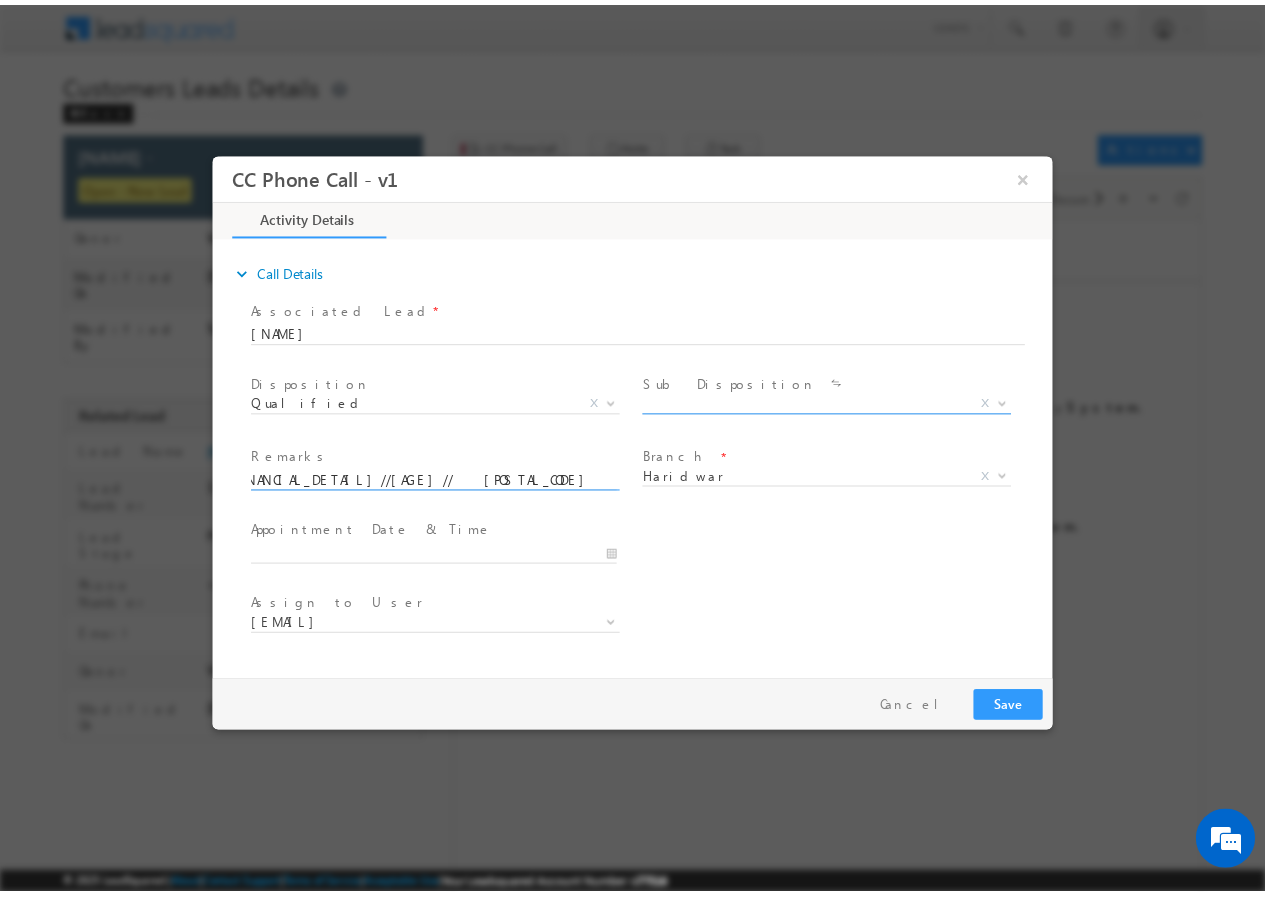 scroll, scrollTop: 0, scrollLeft: 0, axis: both 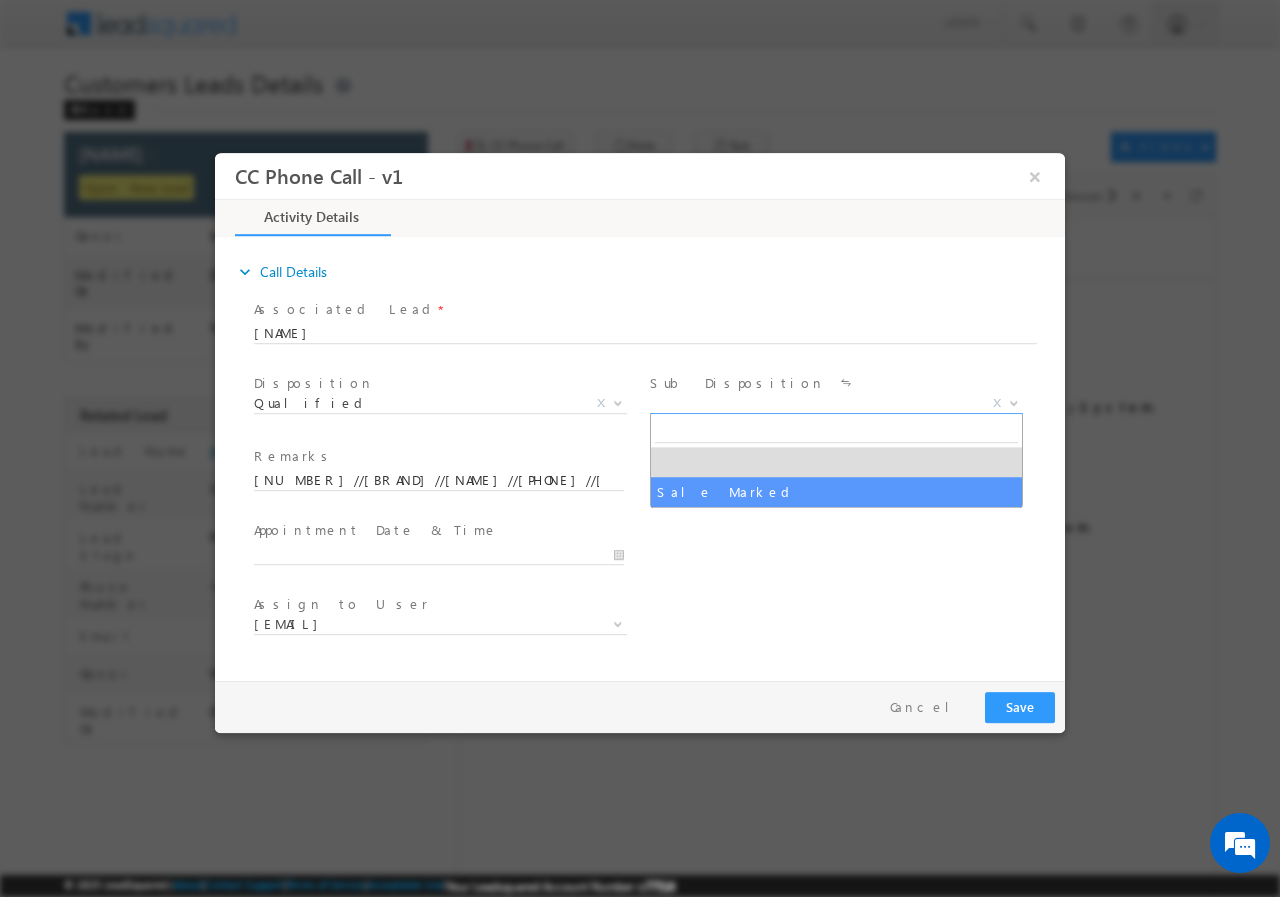 select on "Sale Marked" 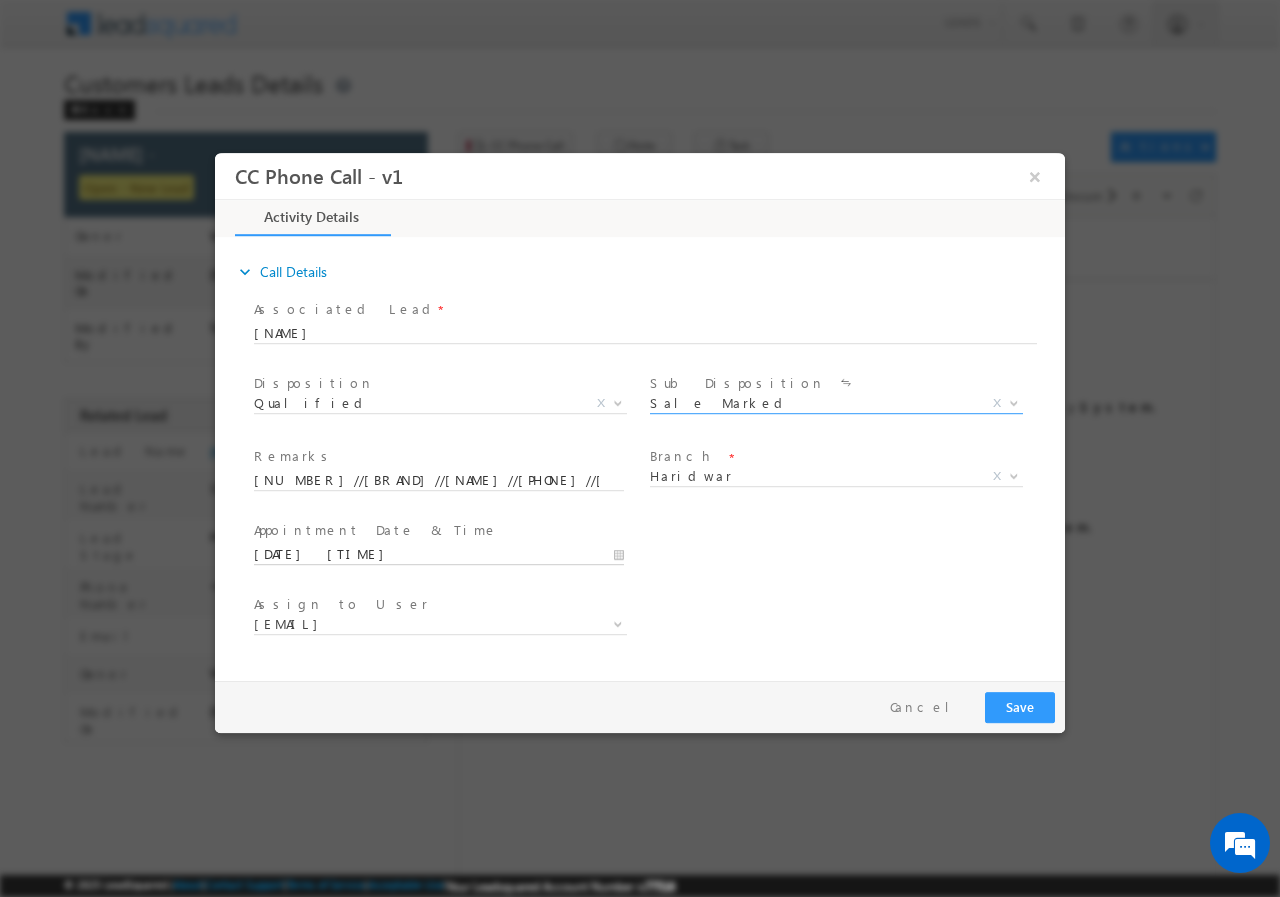 click on "[DATE] [TIME]" at bounding box center [439, 554] 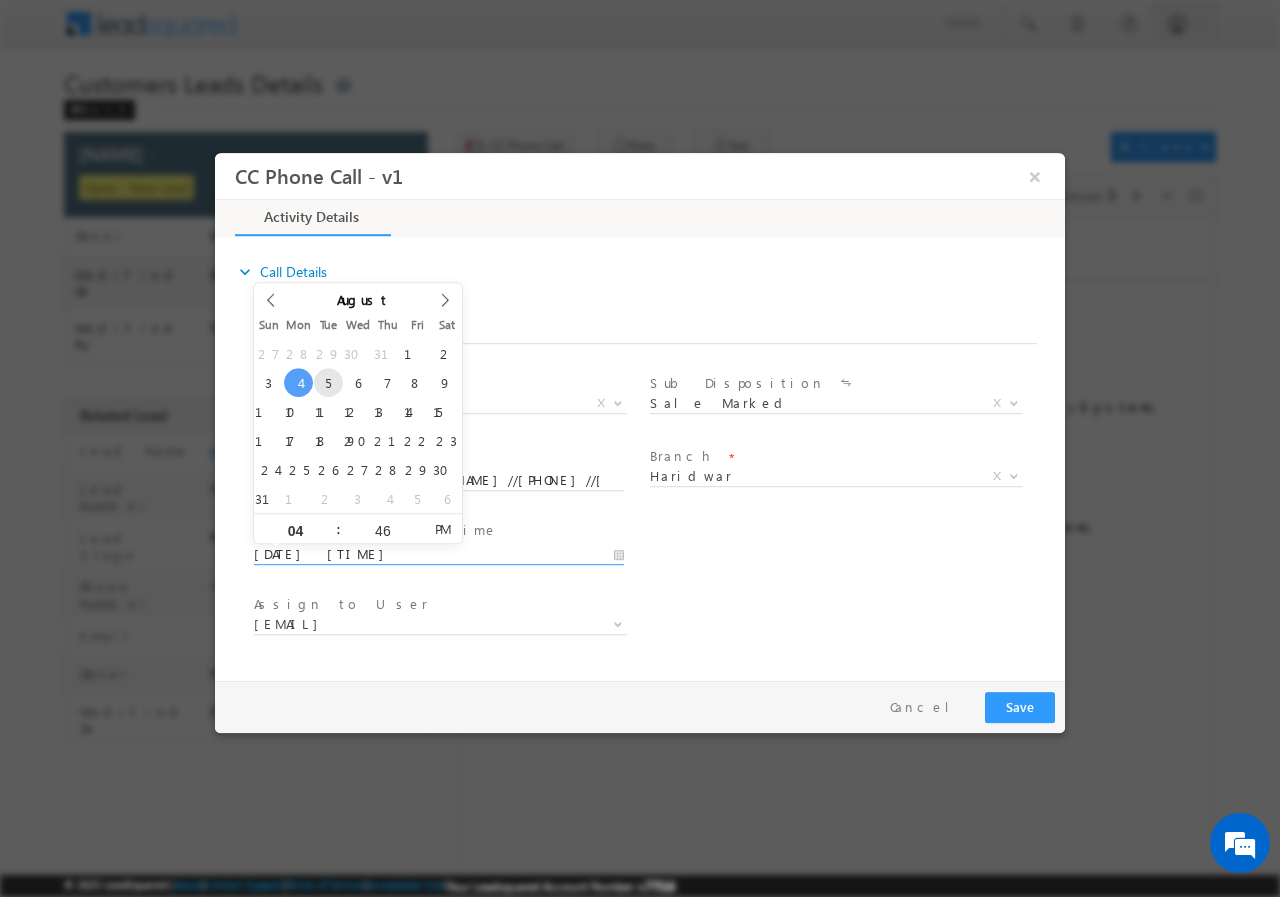 type on "[DATE] [TIME]" 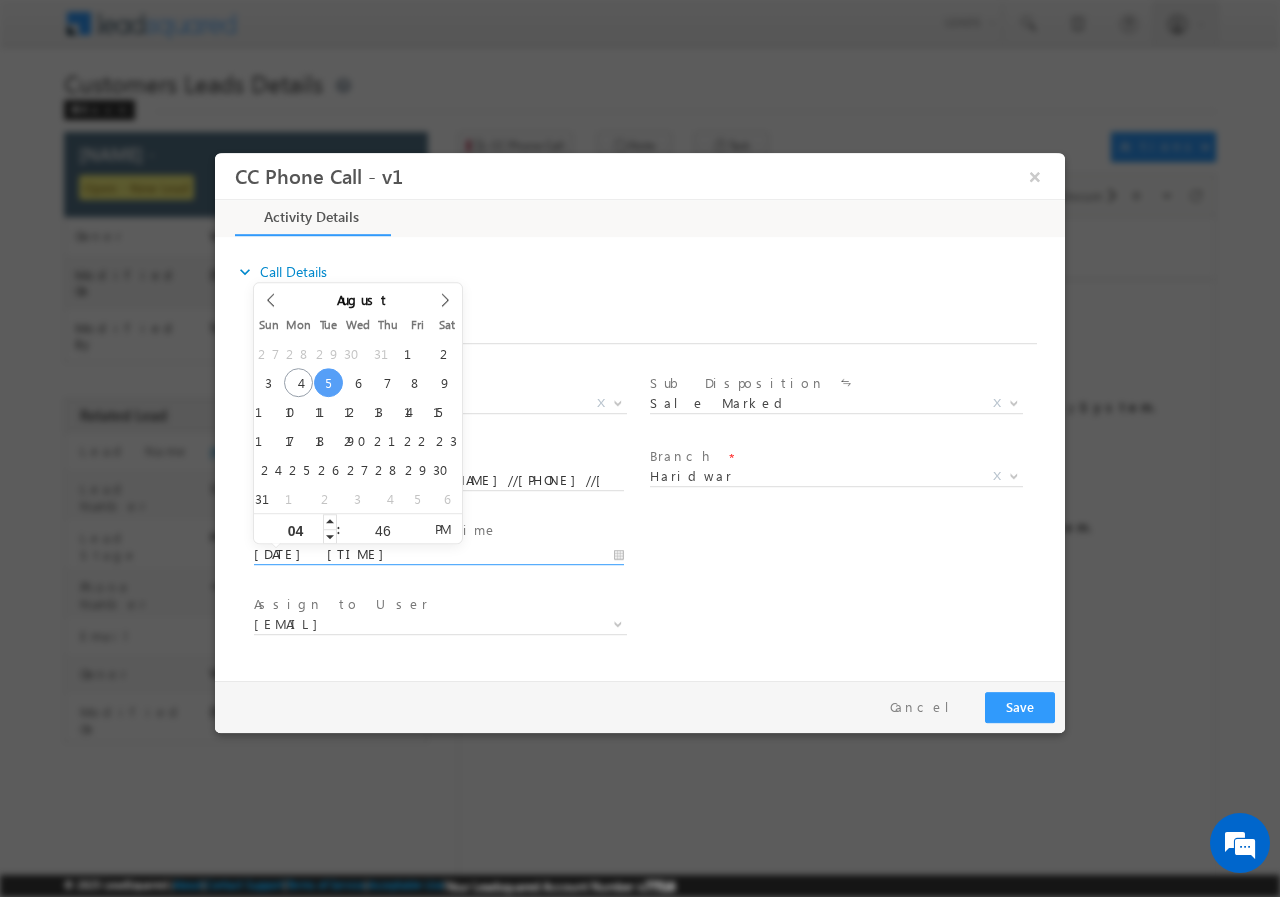 click on "04" at bounding box center (295, 529) 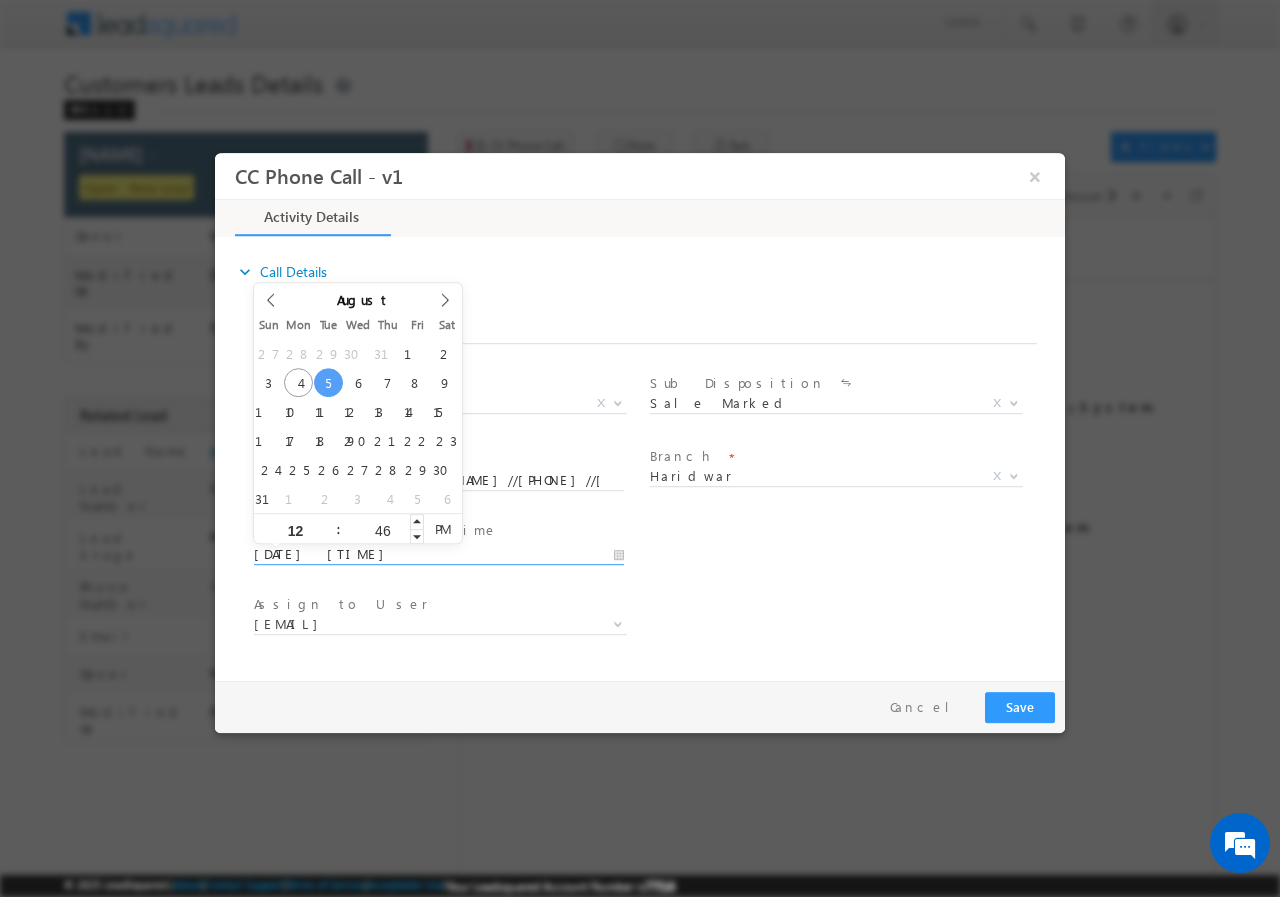 type on "12" 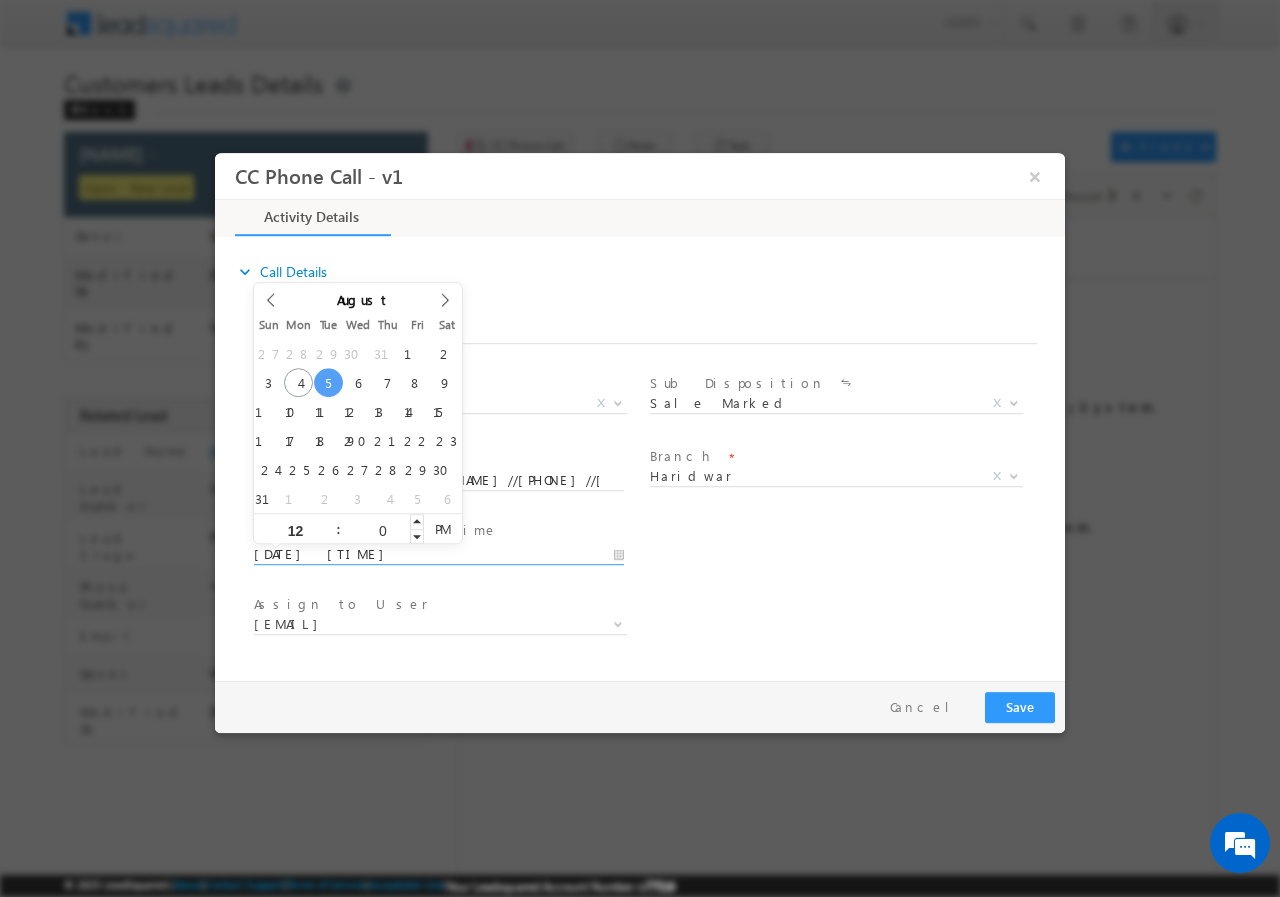 type on "00" 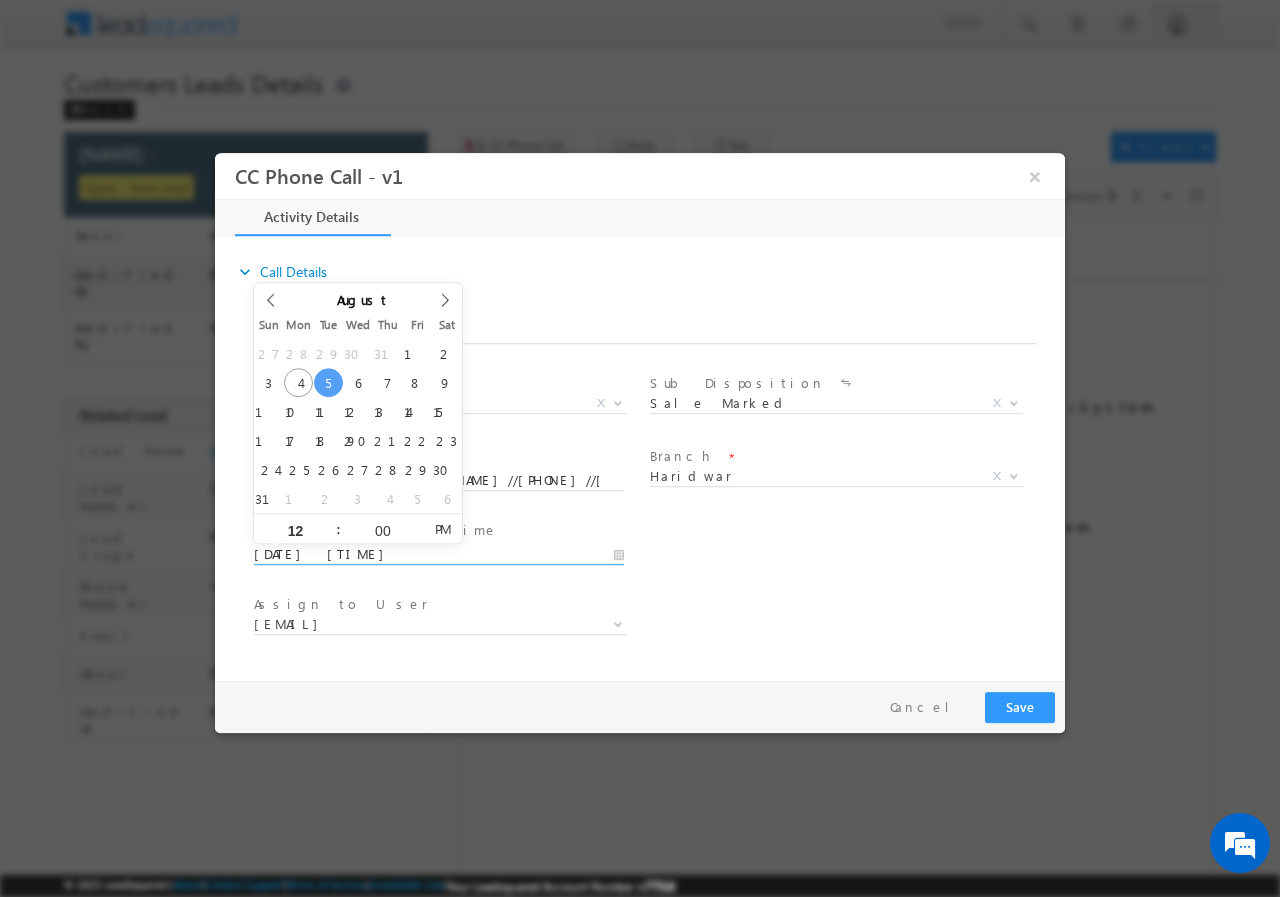 type on "[DATE] [TIME]" 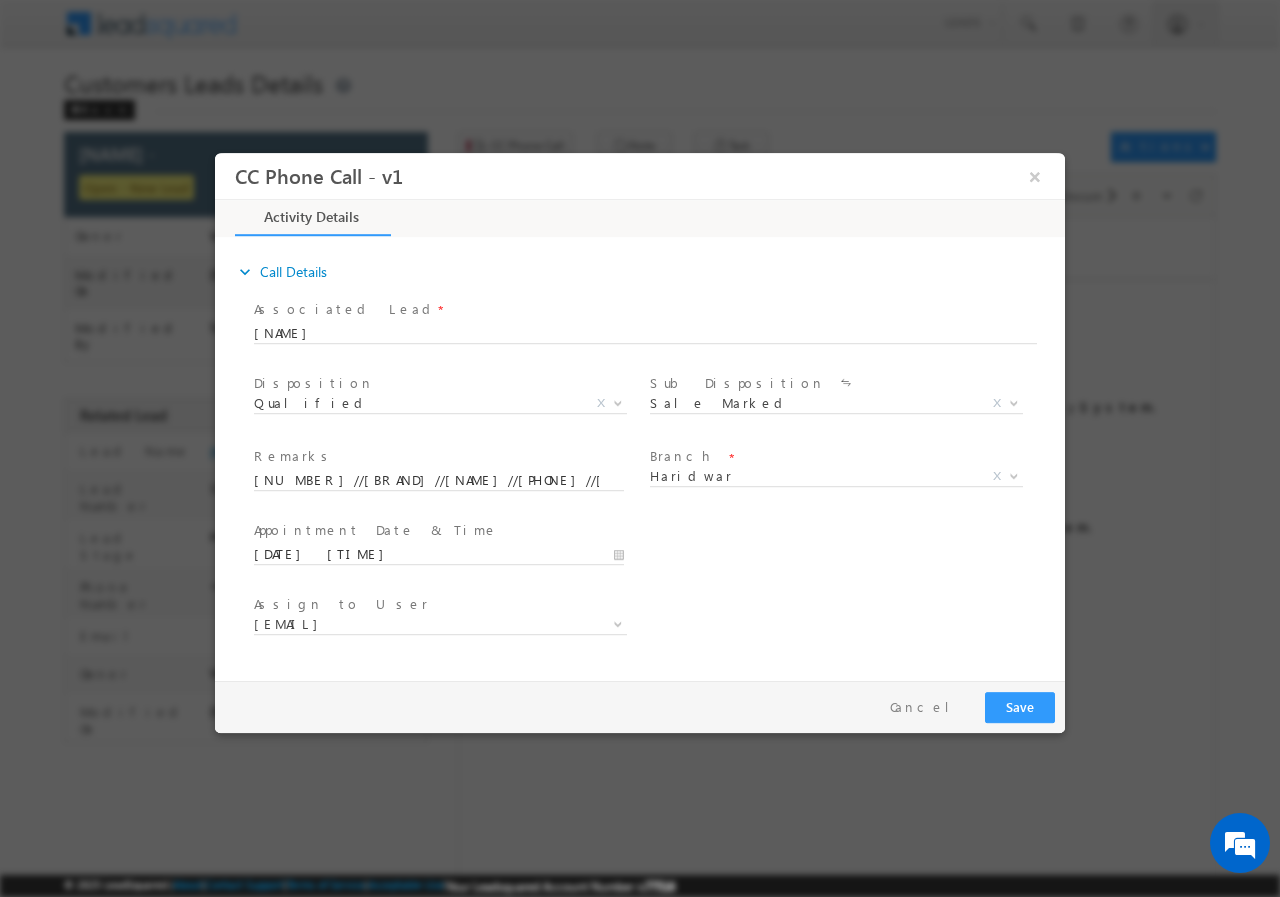 click on "Appointment Date & Time *
Appointment Date & Time
*
[DATE] [TIME]" at bounding box center [657, 552] 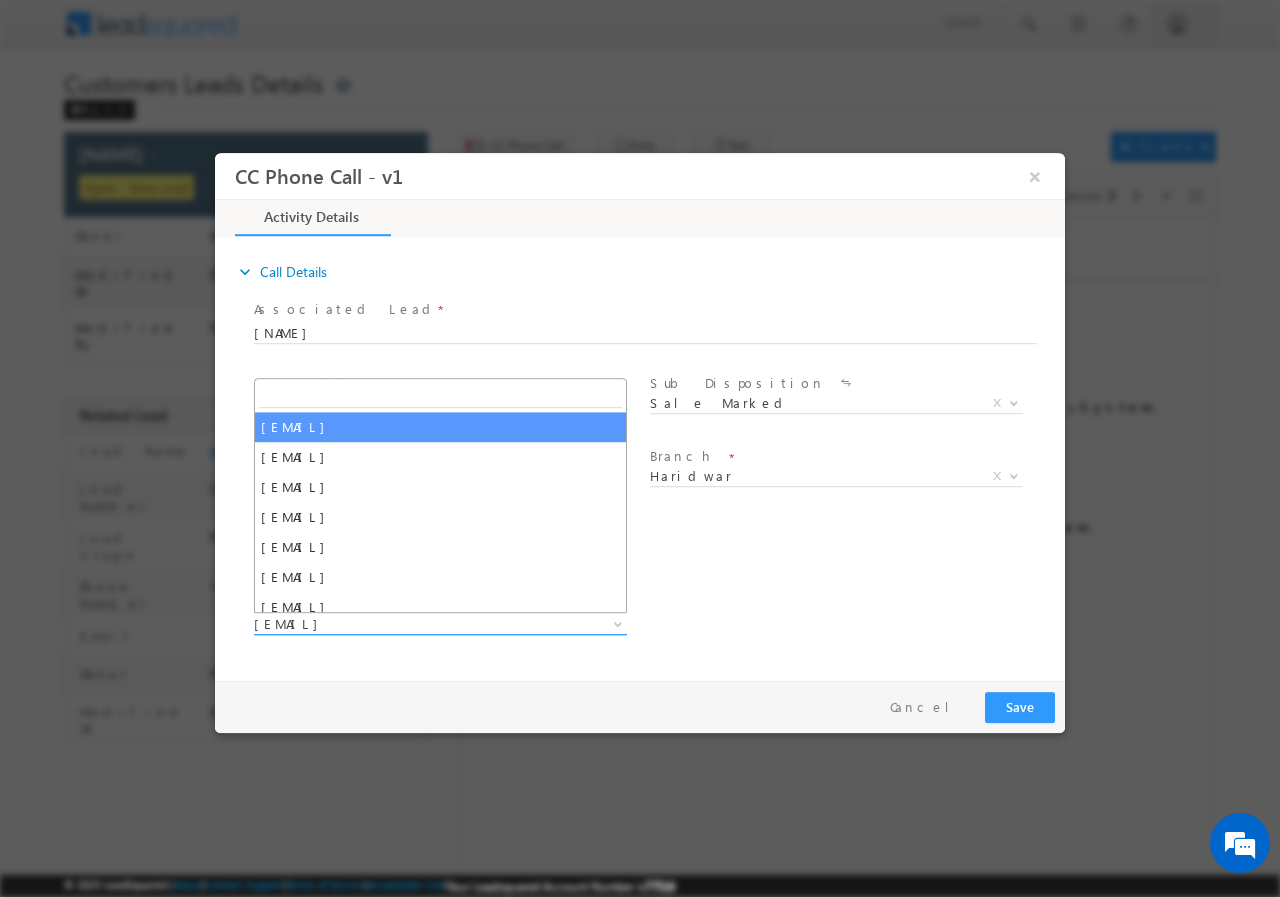click on "[EMAIL]" at bounding box center [416, 623] 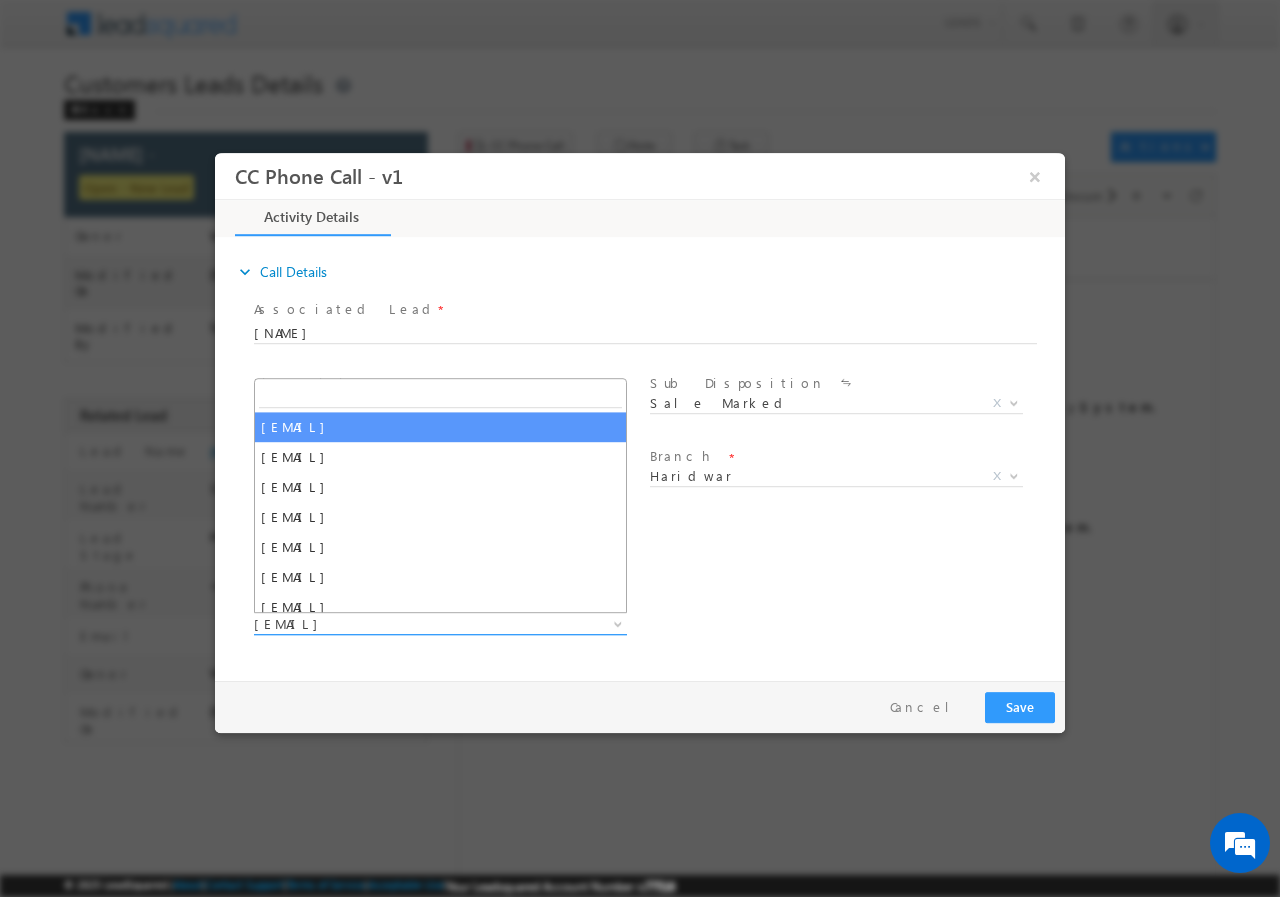 type on "[EMAIL]" 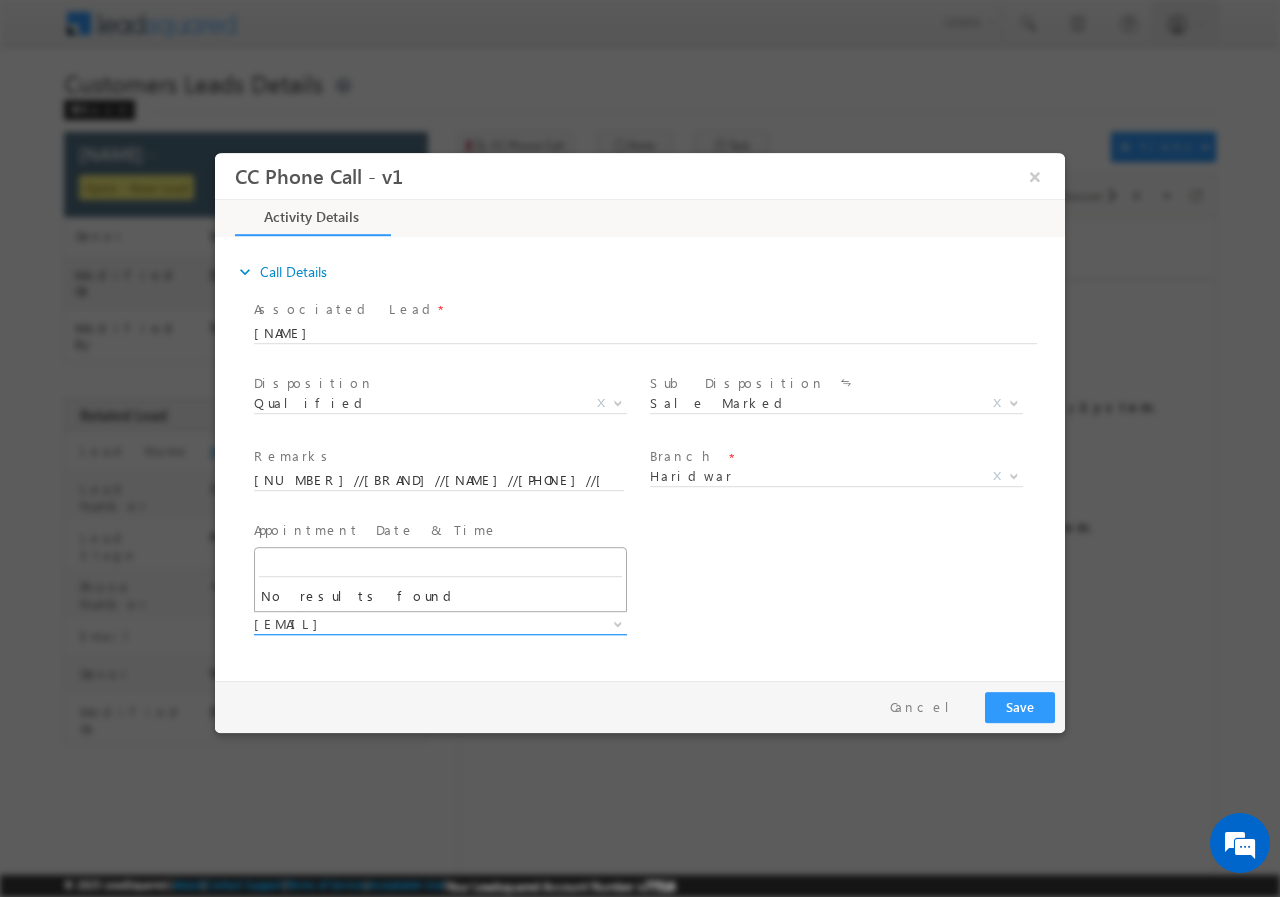 click on "[EMAIL]" at bounding box center [416, 623] 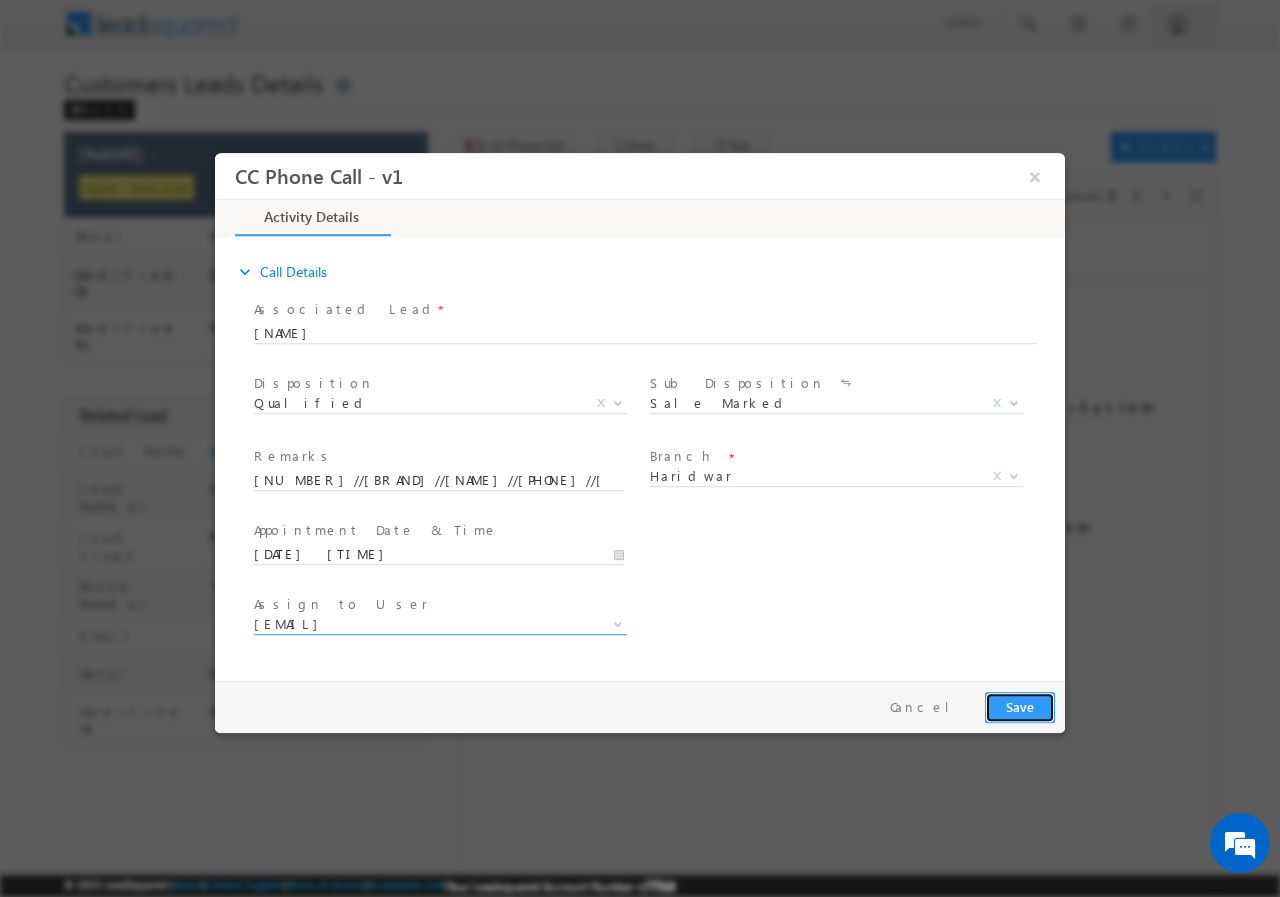 click on "Save" at bounding box center [1020, 706] 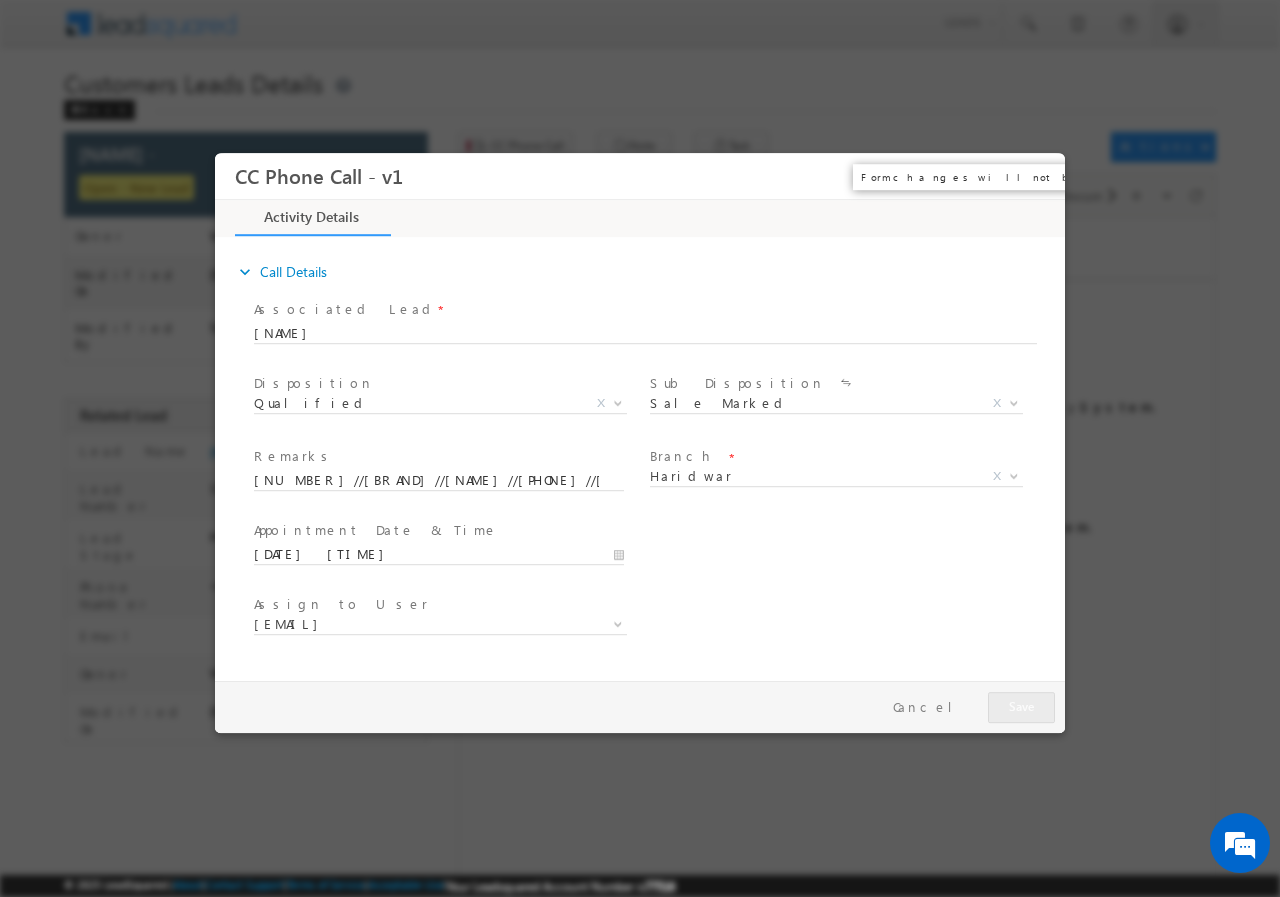 click on "×" at bounding box center [1035, 175] 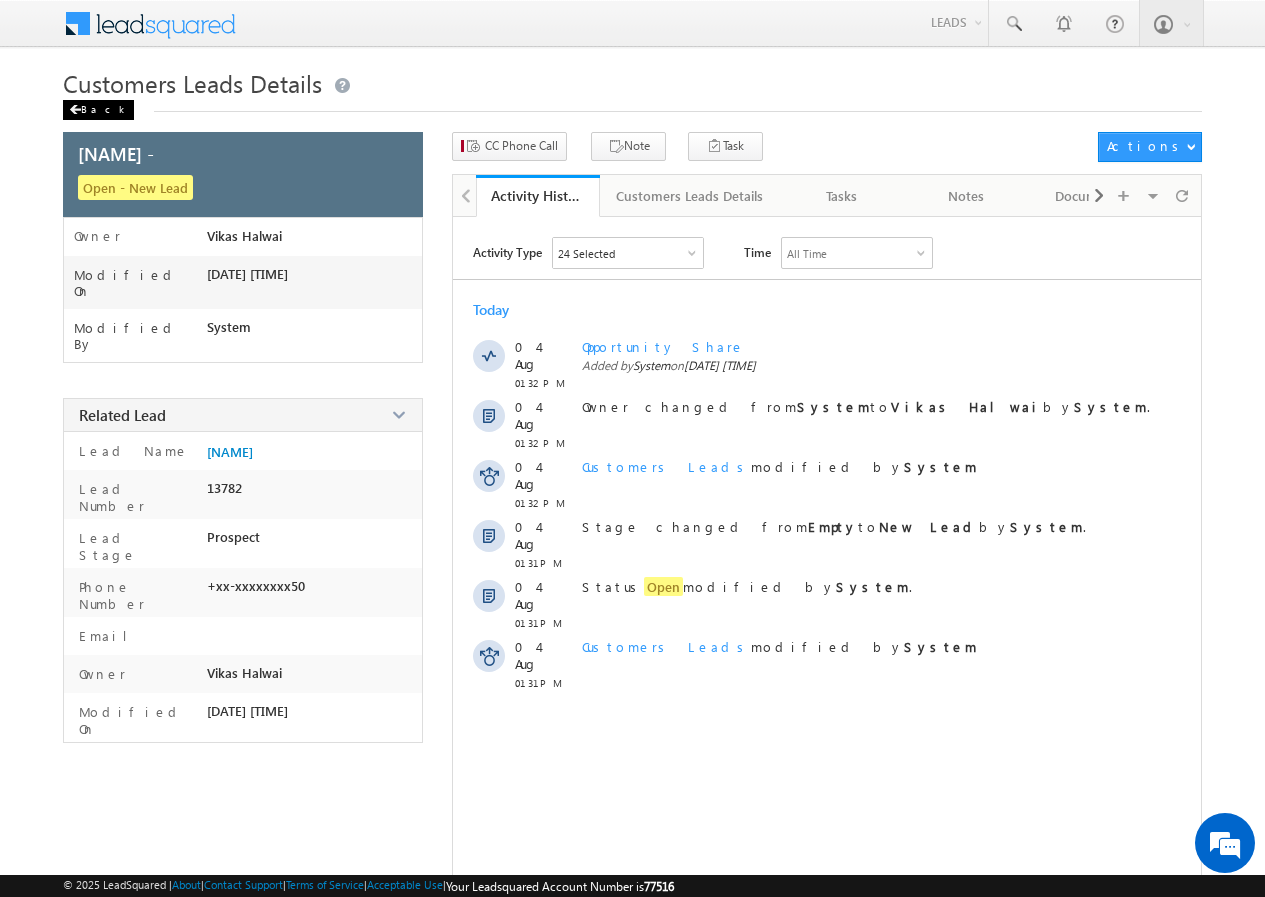 click on "Back" at bounding box center (98, 110) 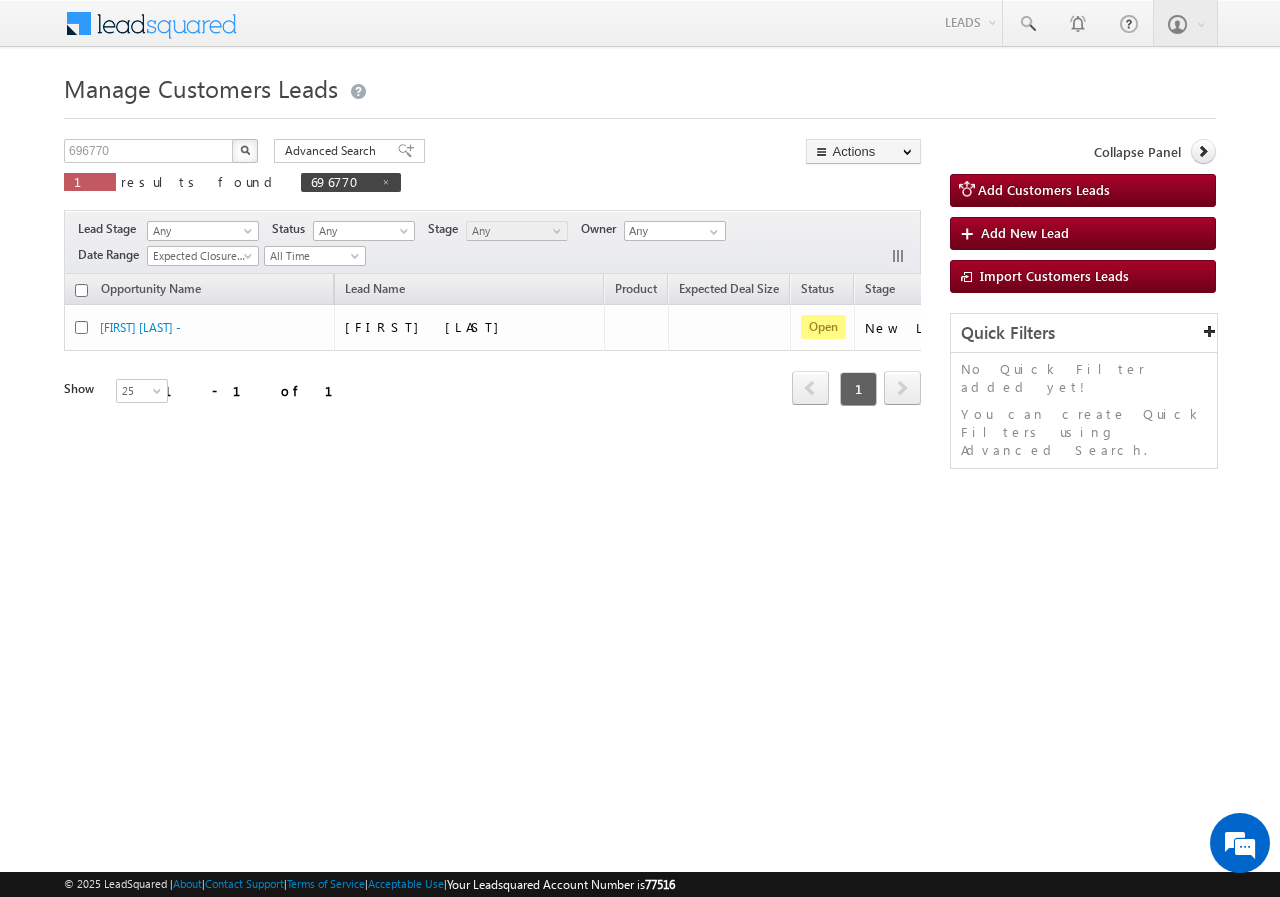 scroll, scrollTop: 0, scrollLeft: 0, axis: both 